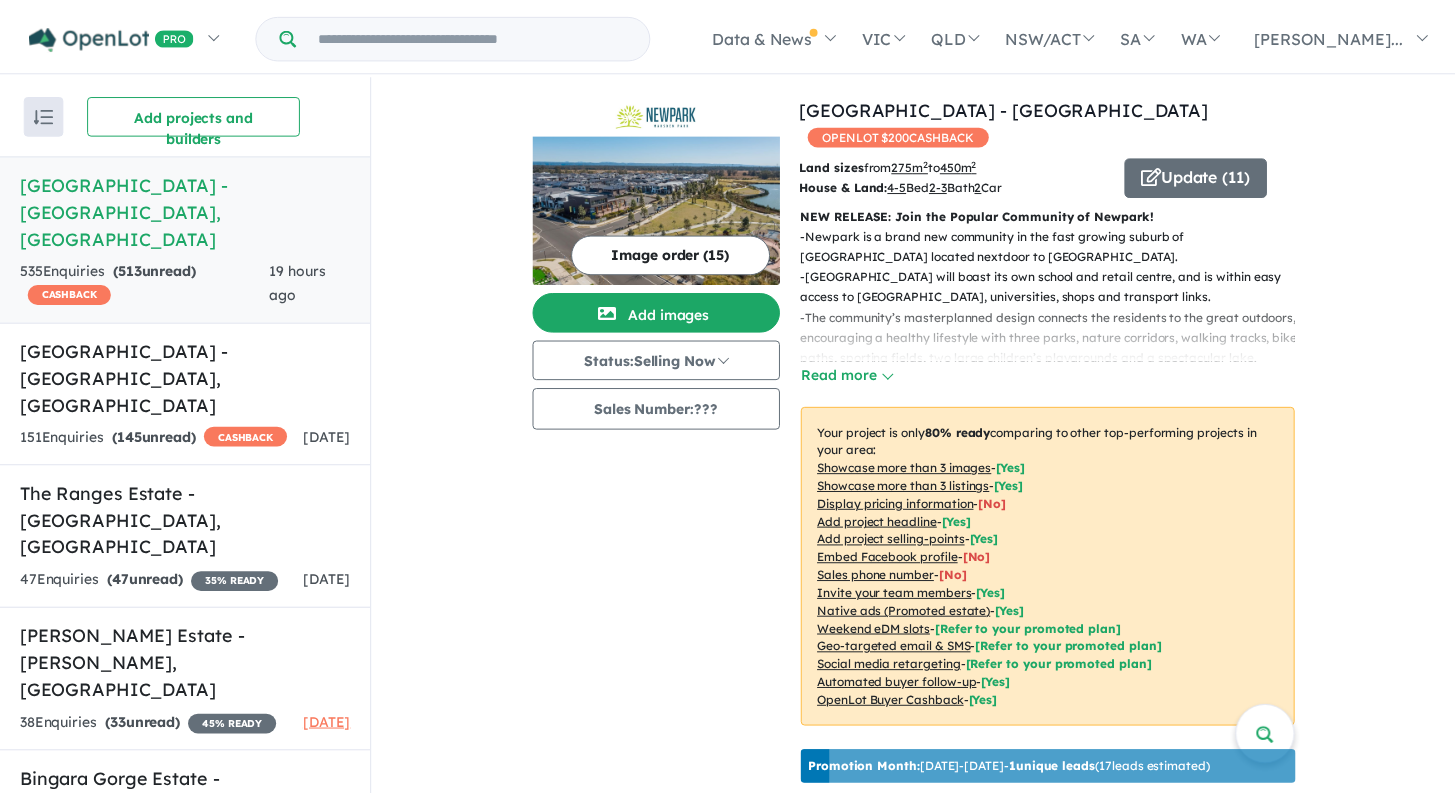 scroll, scrollTop: 0, scrollLeft: 0, axis: both 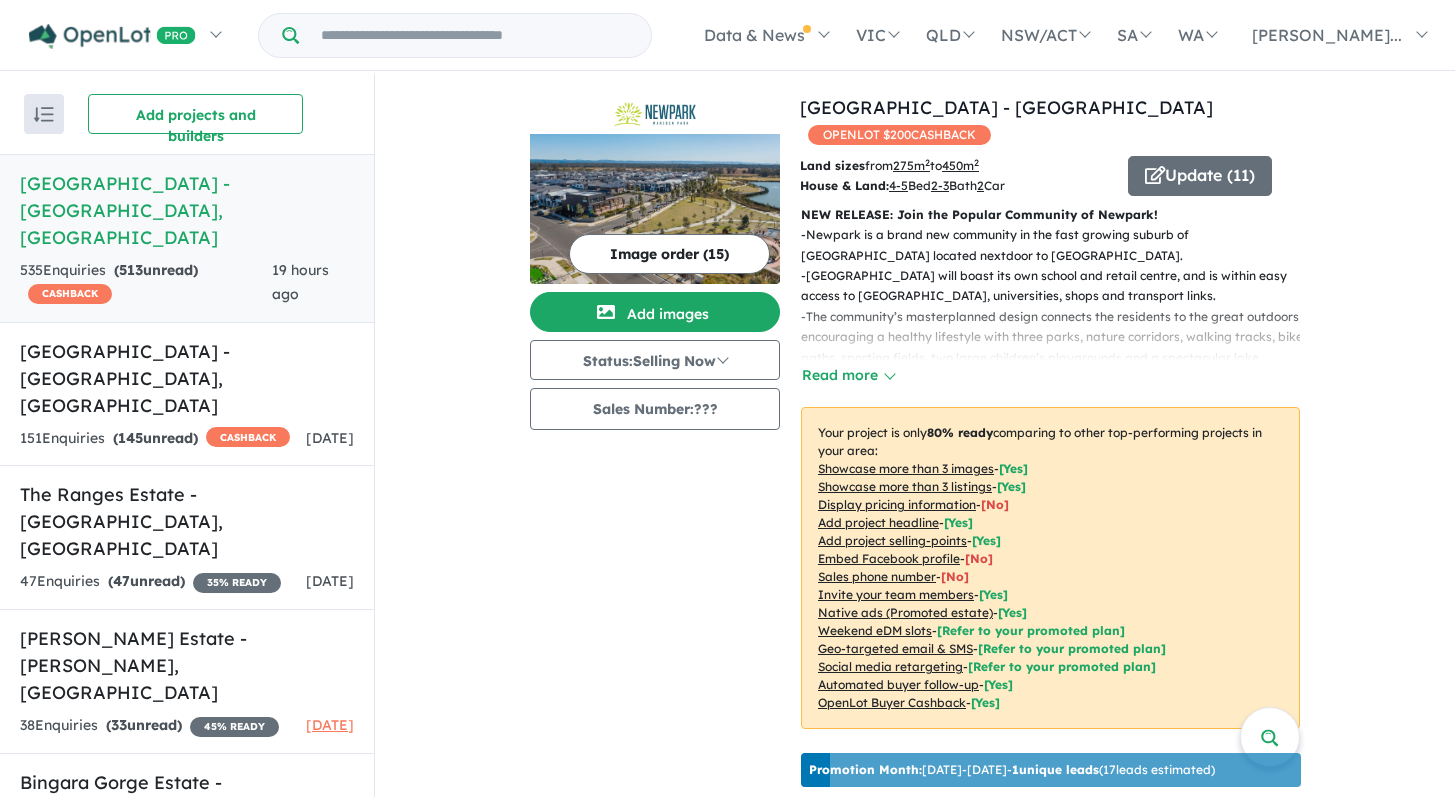 click on "[GEOGRAPHIC_DATA] - [GEOGRAPHIC_DATA] , [GEOGRAPHIC_DATA]" at bounding box center [187, 210] 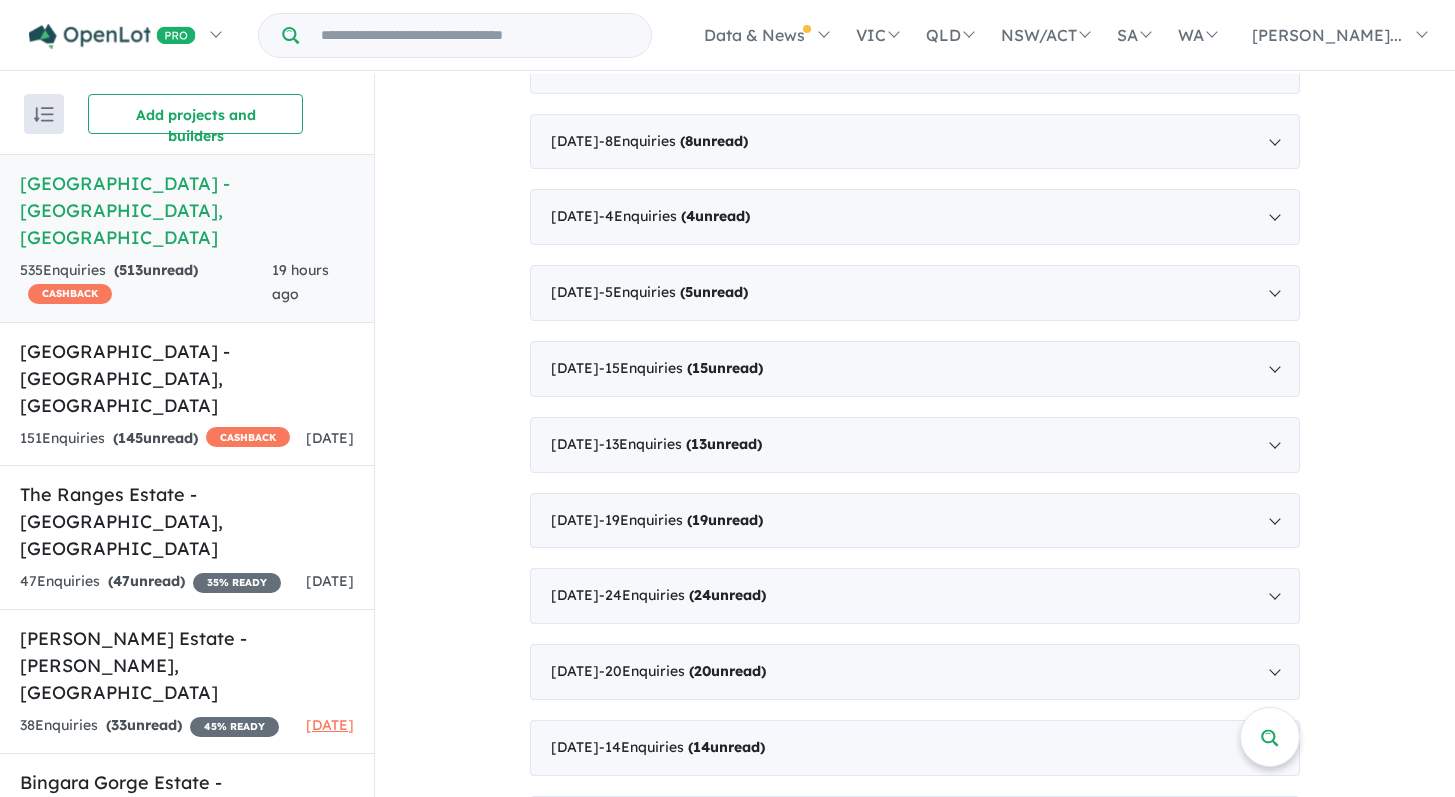 scroll, scrollTop: 4662, scrollLeft: 0, axis: vertical 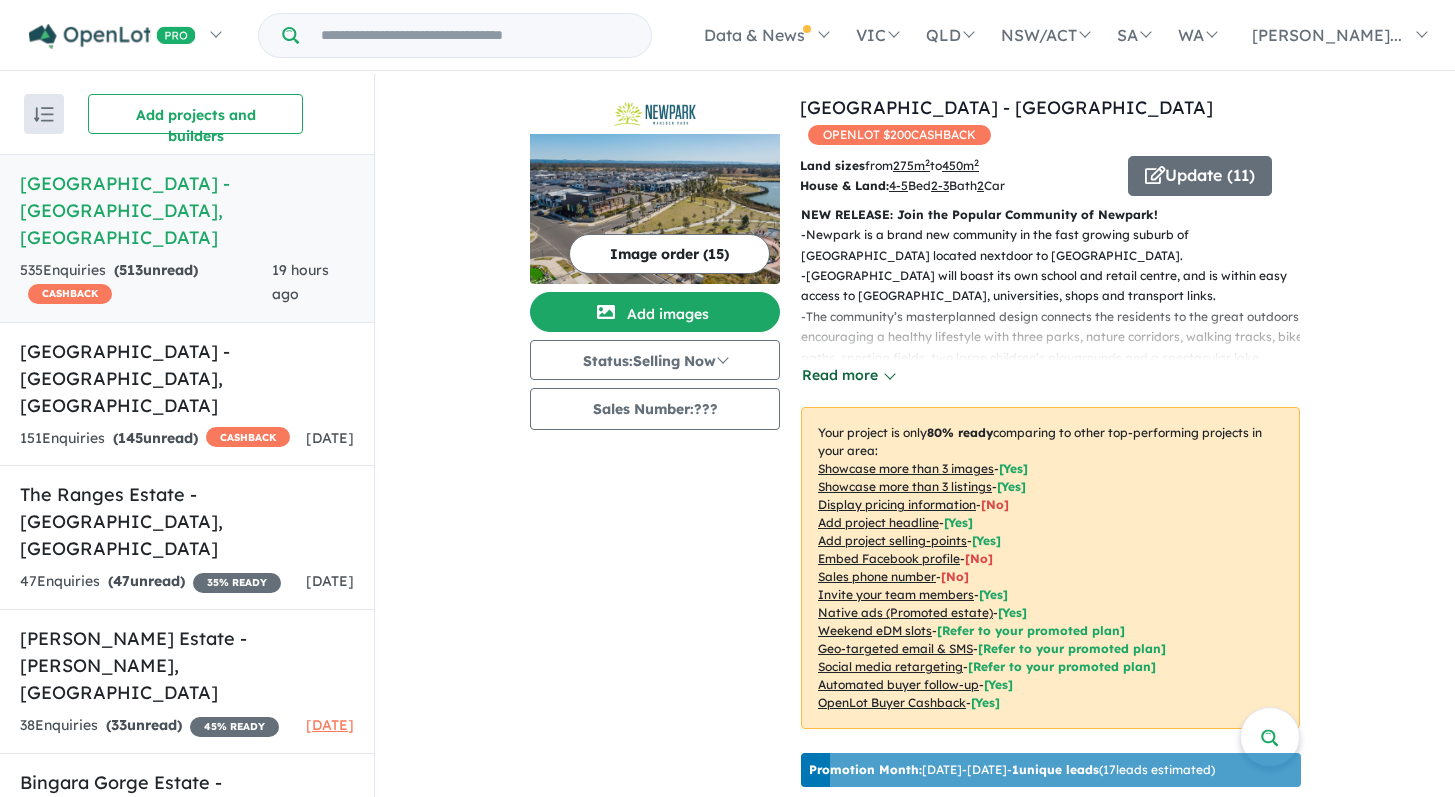 click on "Read more" at bounding box center (848, 375) 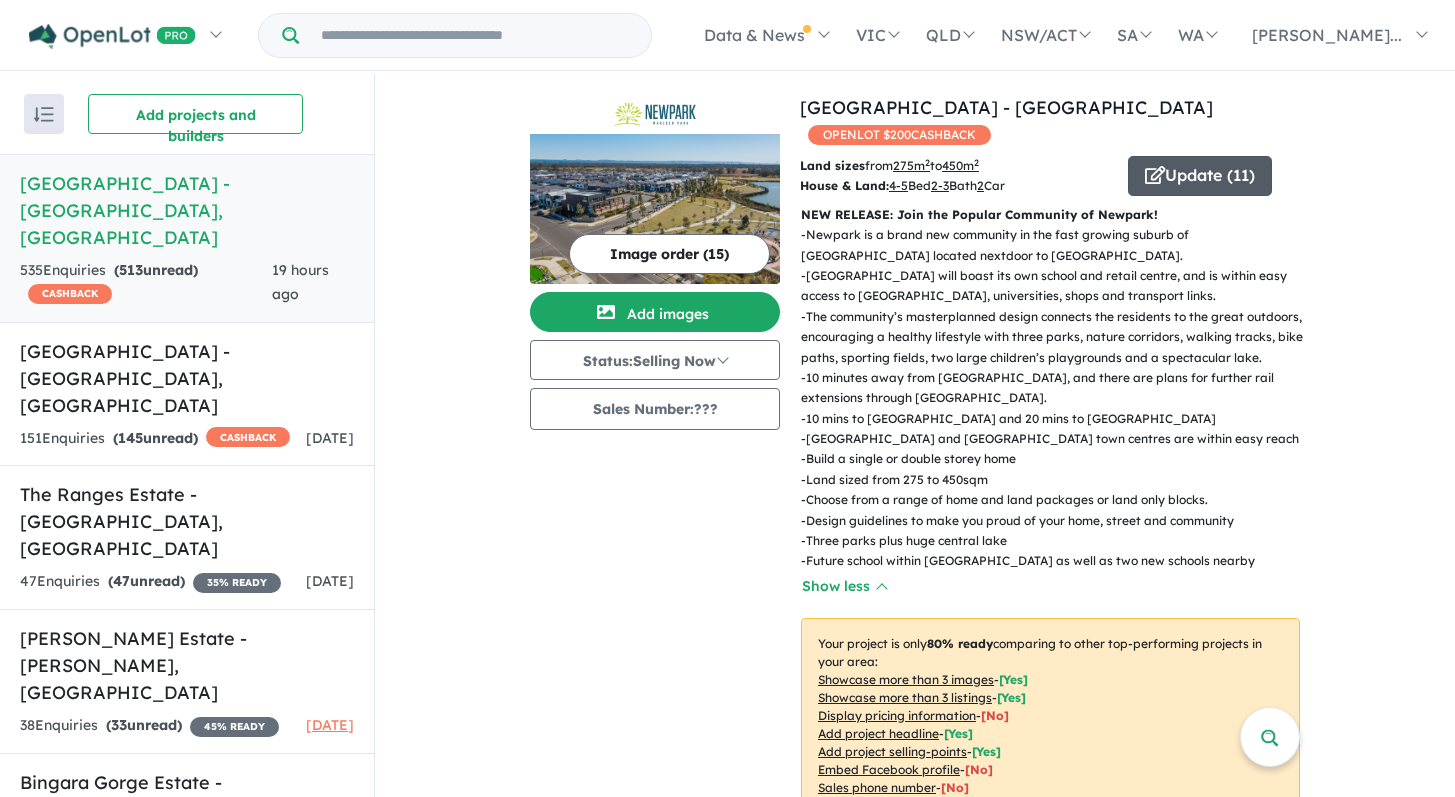 click on "Update ( 11 )" at bounding box center (1200, 176) 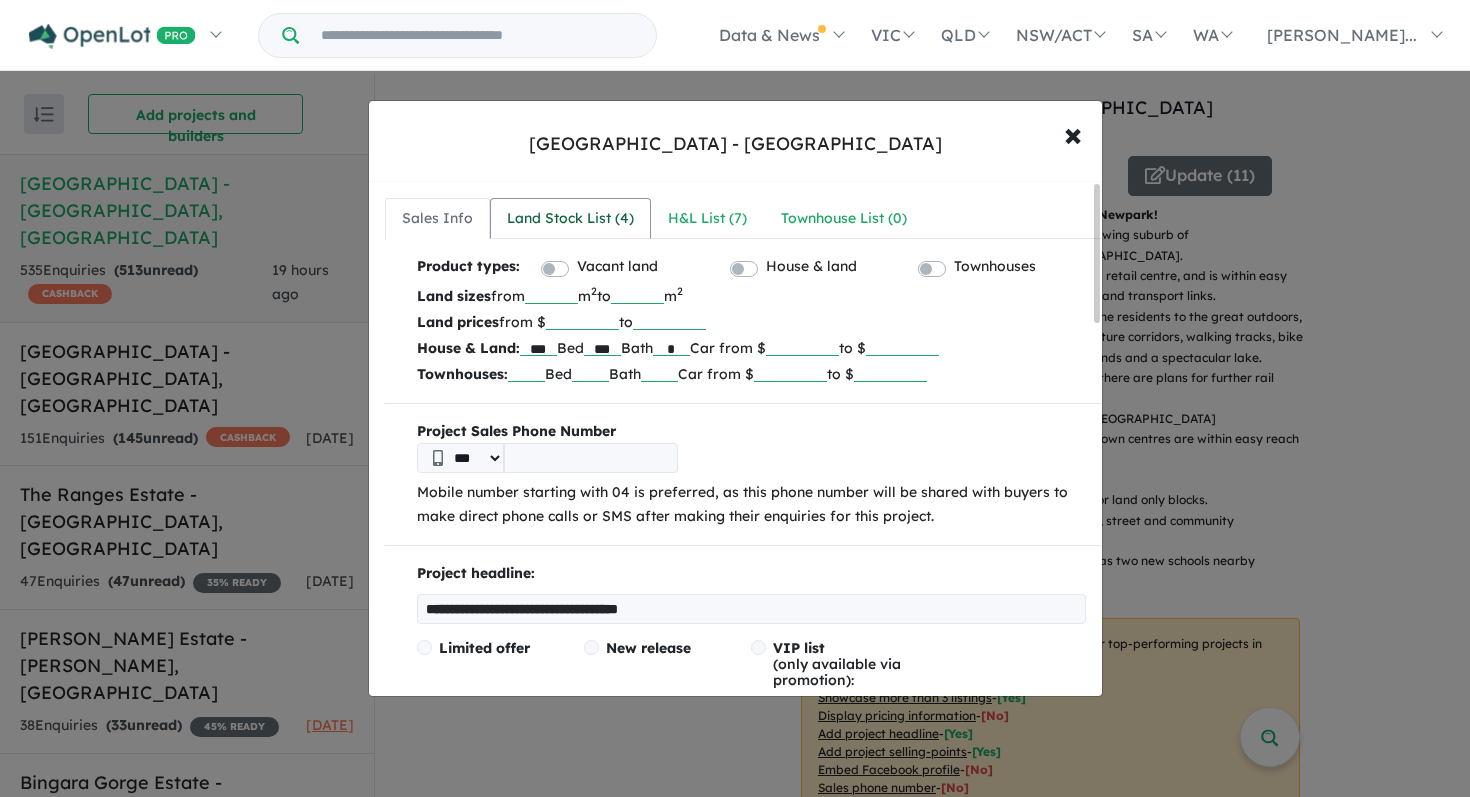 click on "Land Stock List ( 4 )" at bounding box center (570, 219) 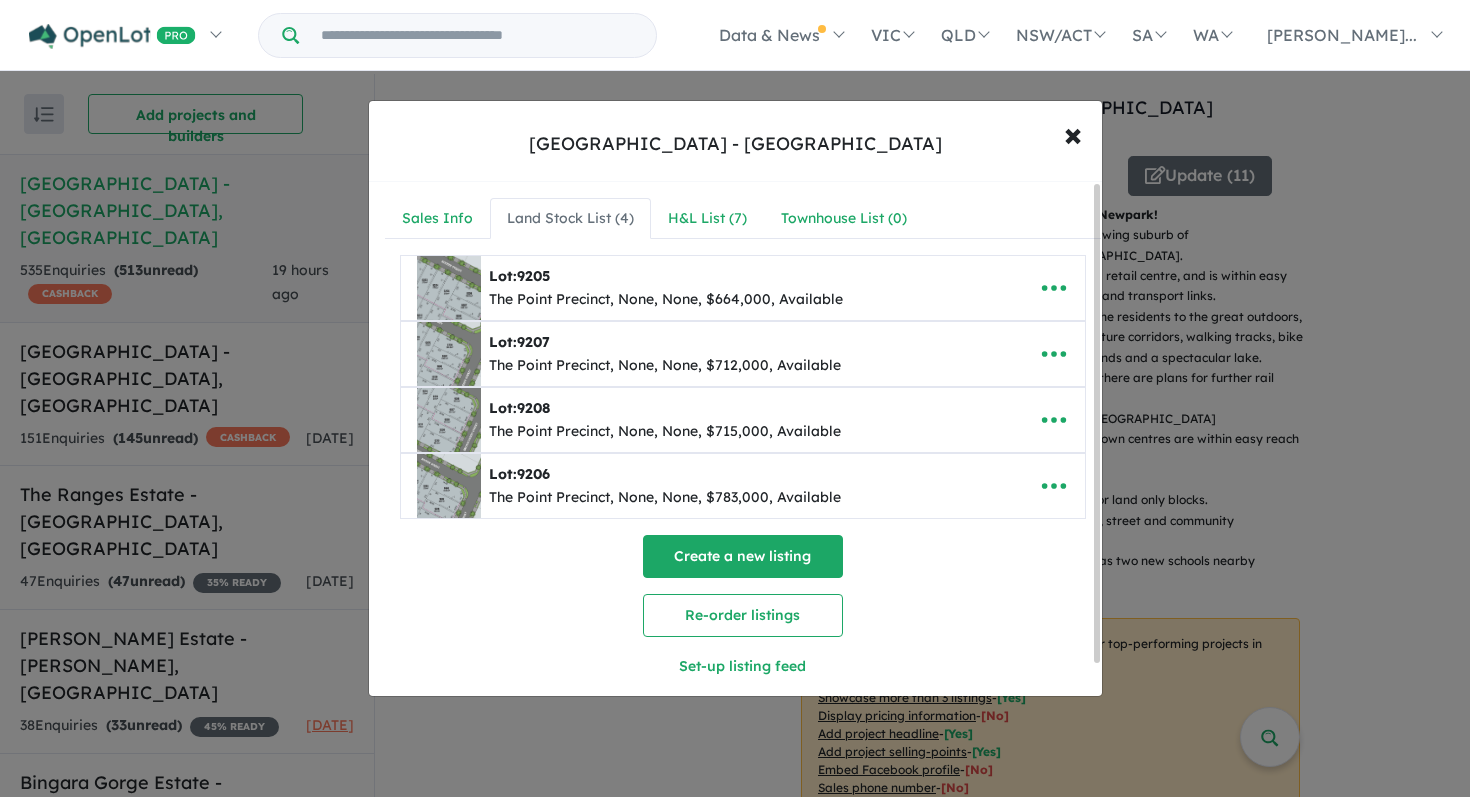 click on "Create a new listing" at bounding box center [743, 556] 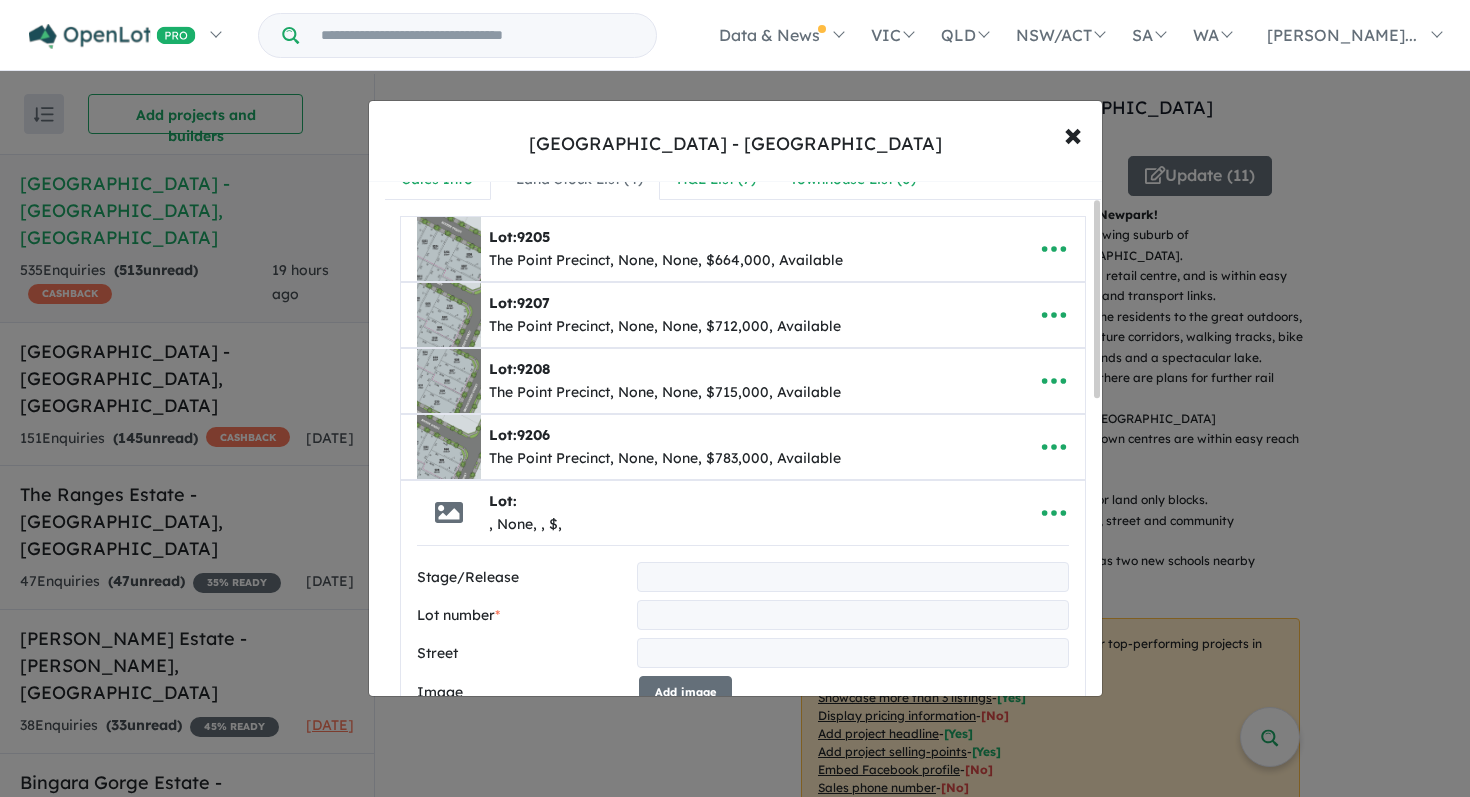 scroll, scrollTop: 45, scrollLeft: 0, axis: vertical 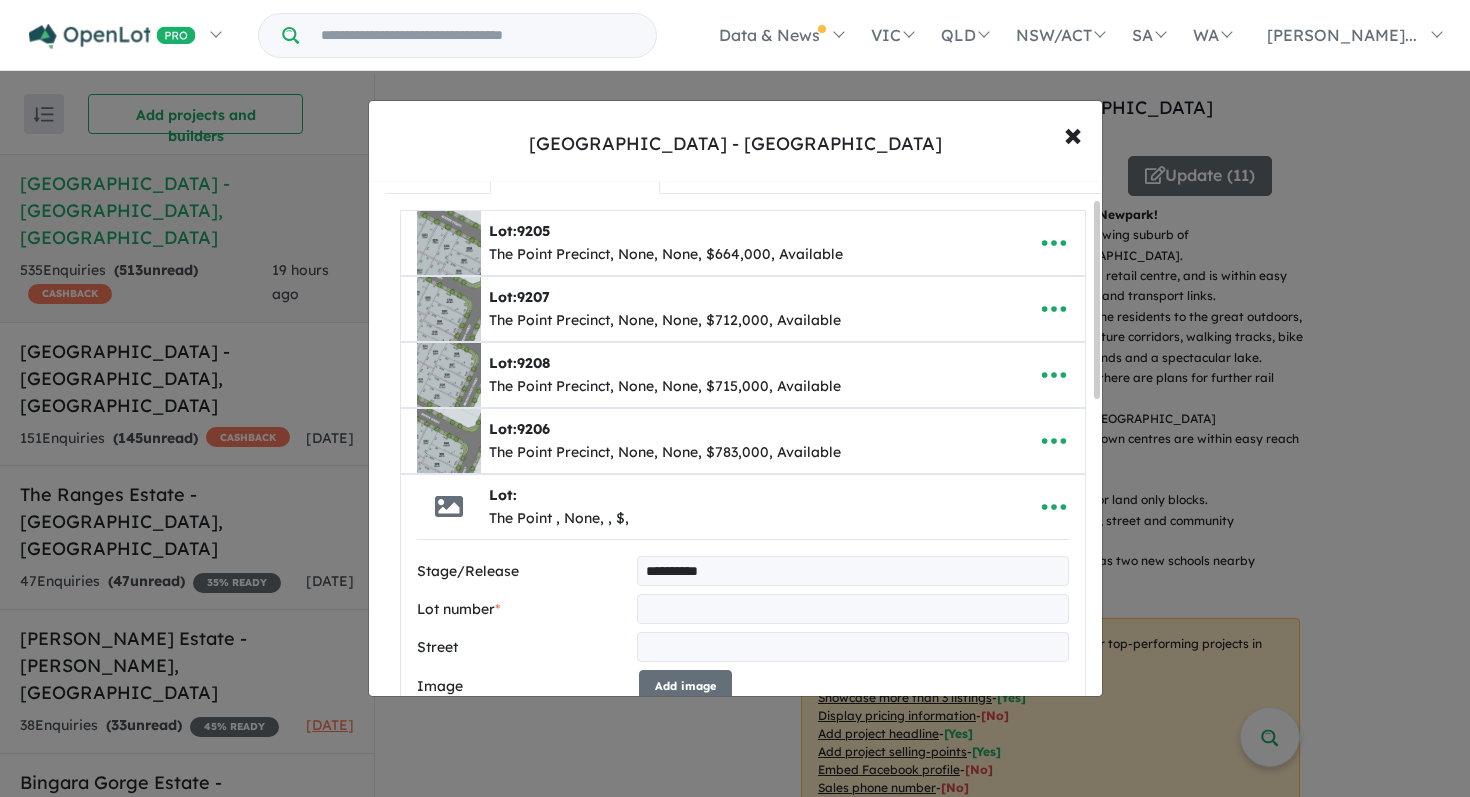 type on "**********" 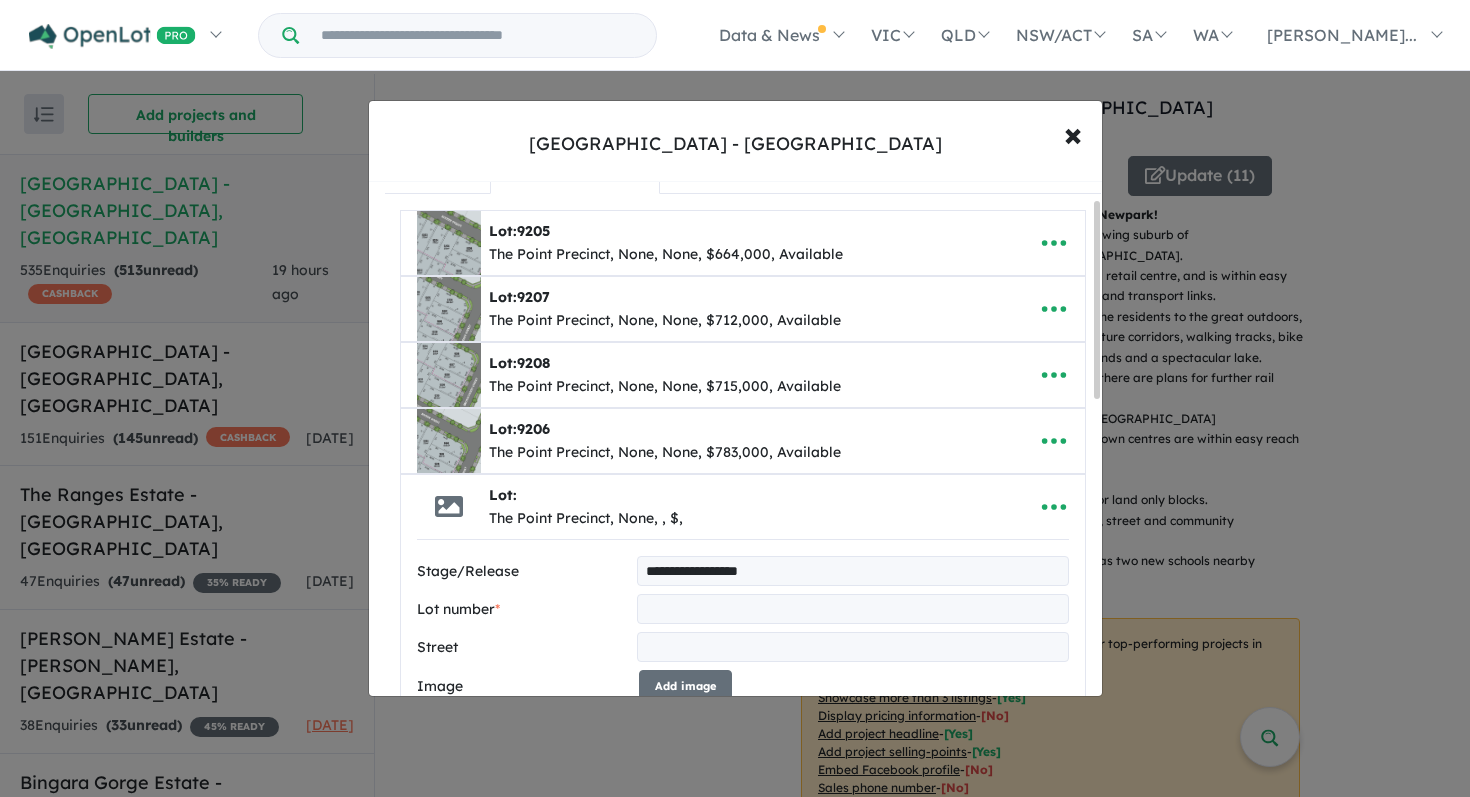 click at bounding box center (852, 609) 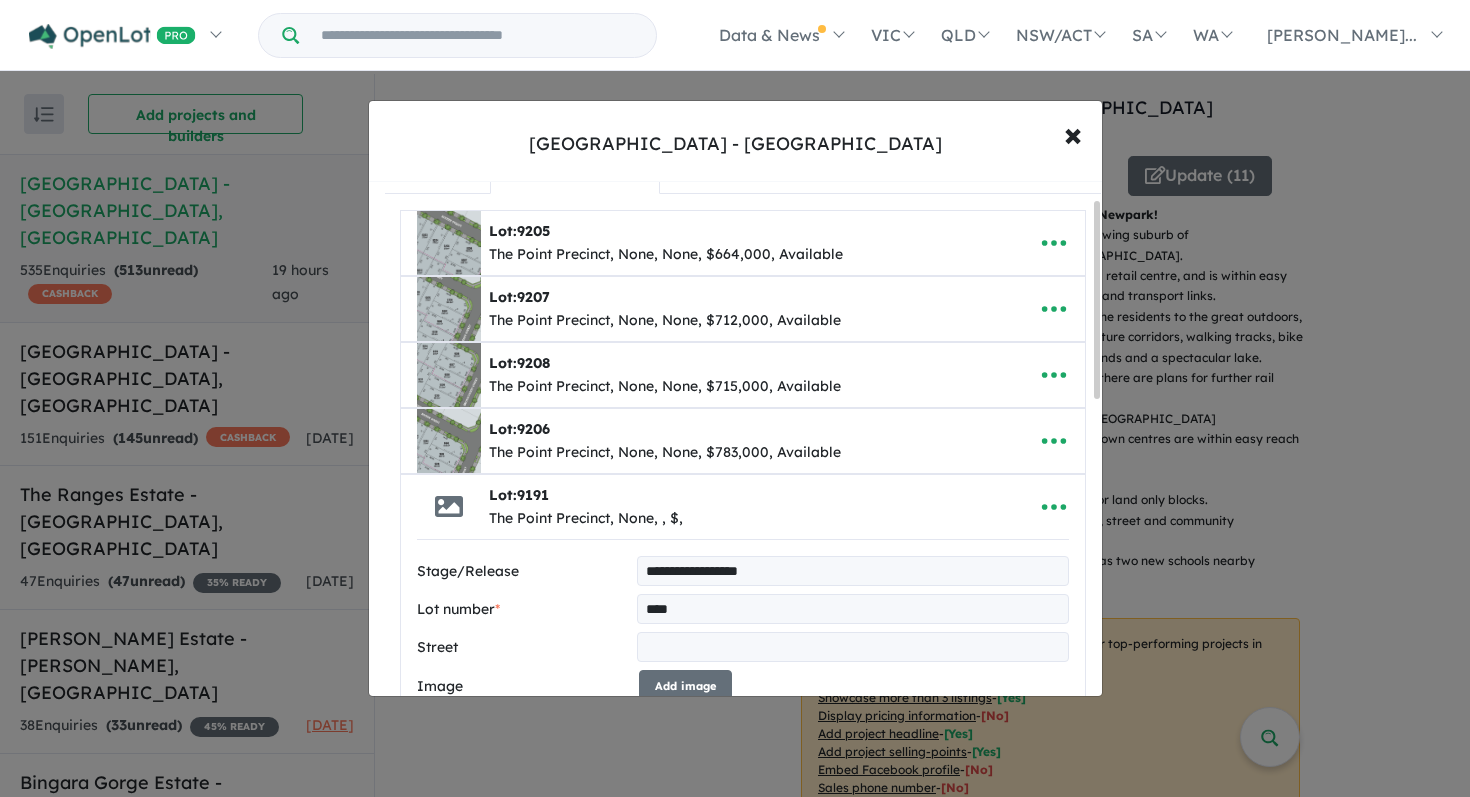 type on "****" 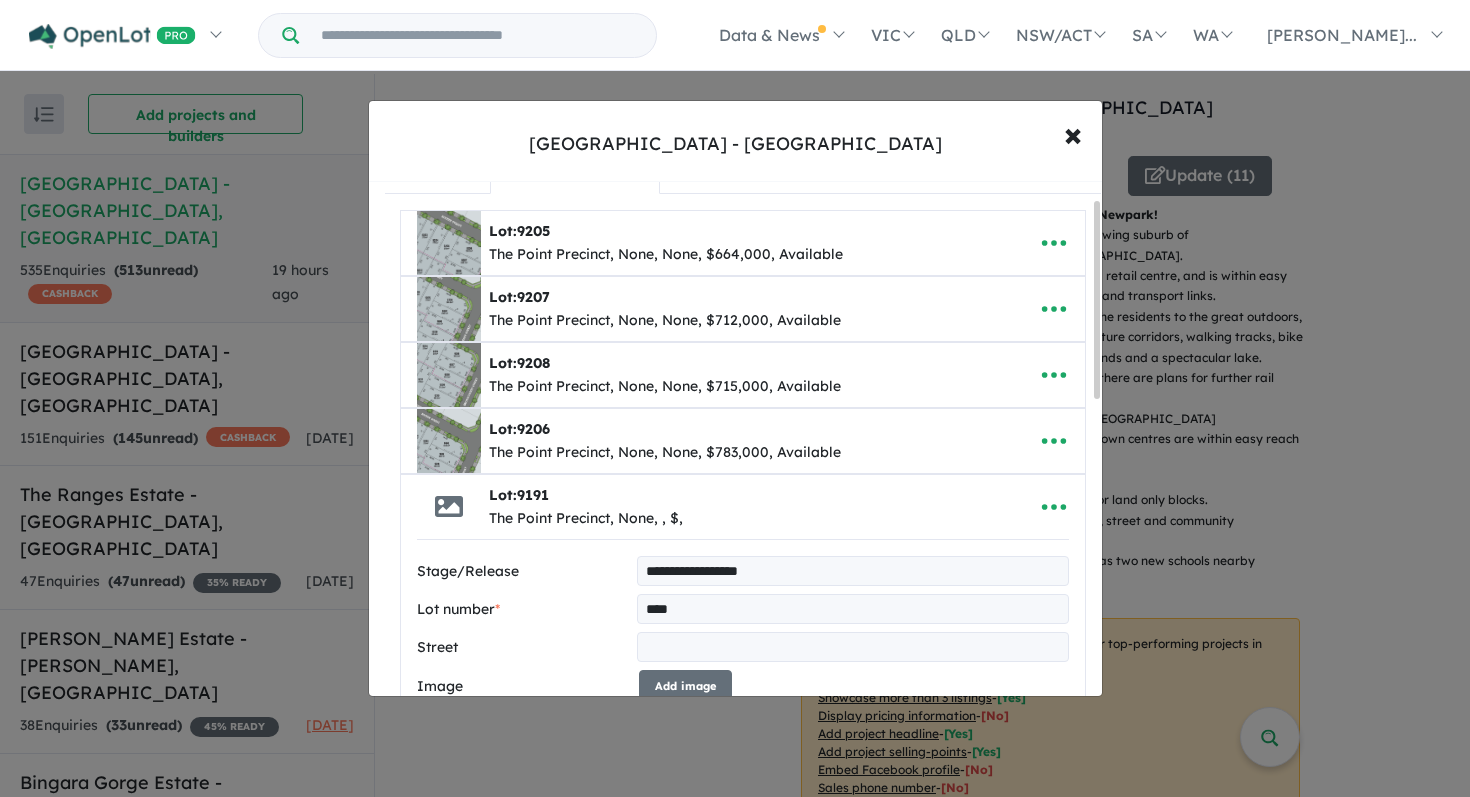 click at bounding box center (852, 647) 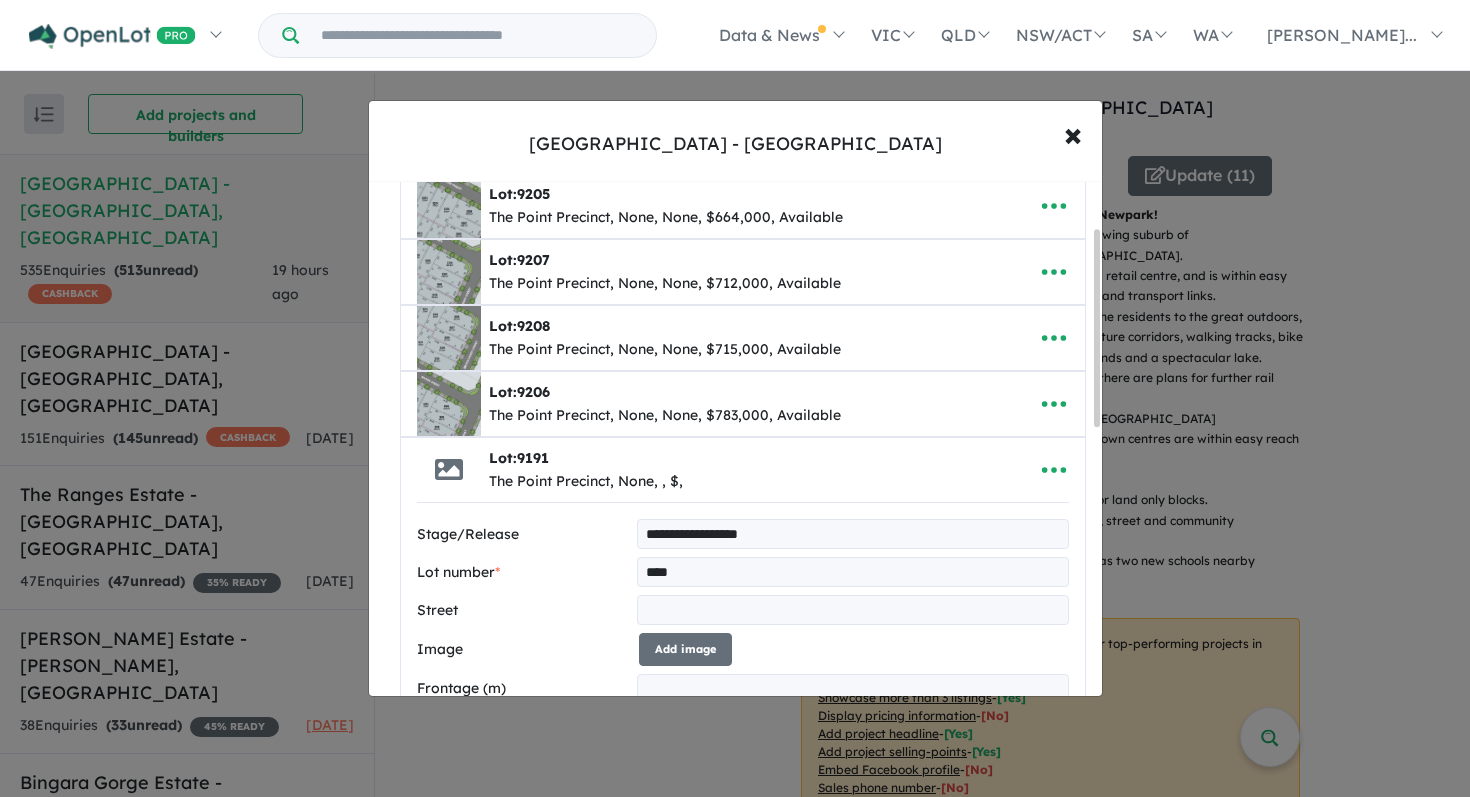 scroll, scrollTop: 167, scrollLeft: 0, axis: vertical 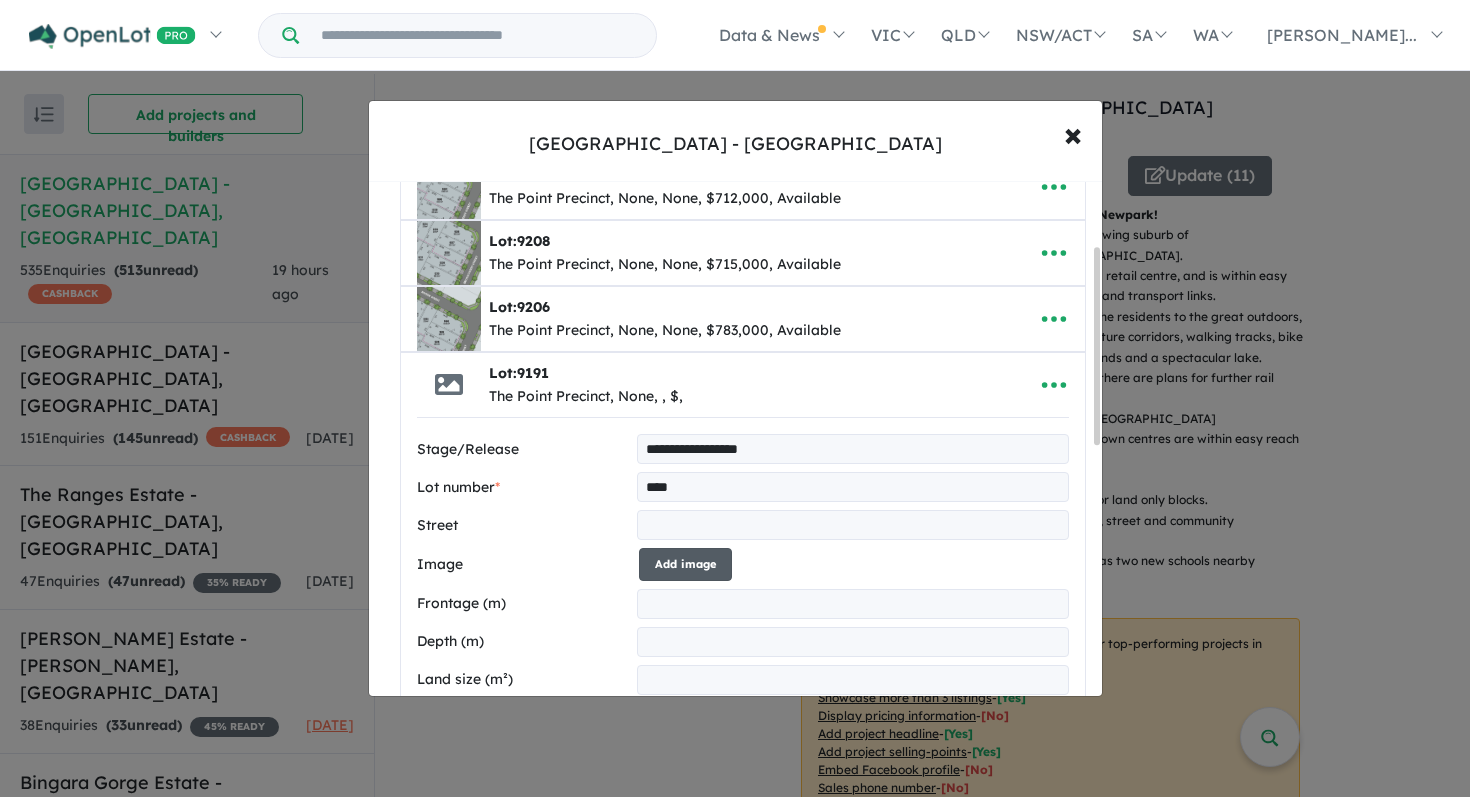 click on "Add image" at bounding box center (685, 564) 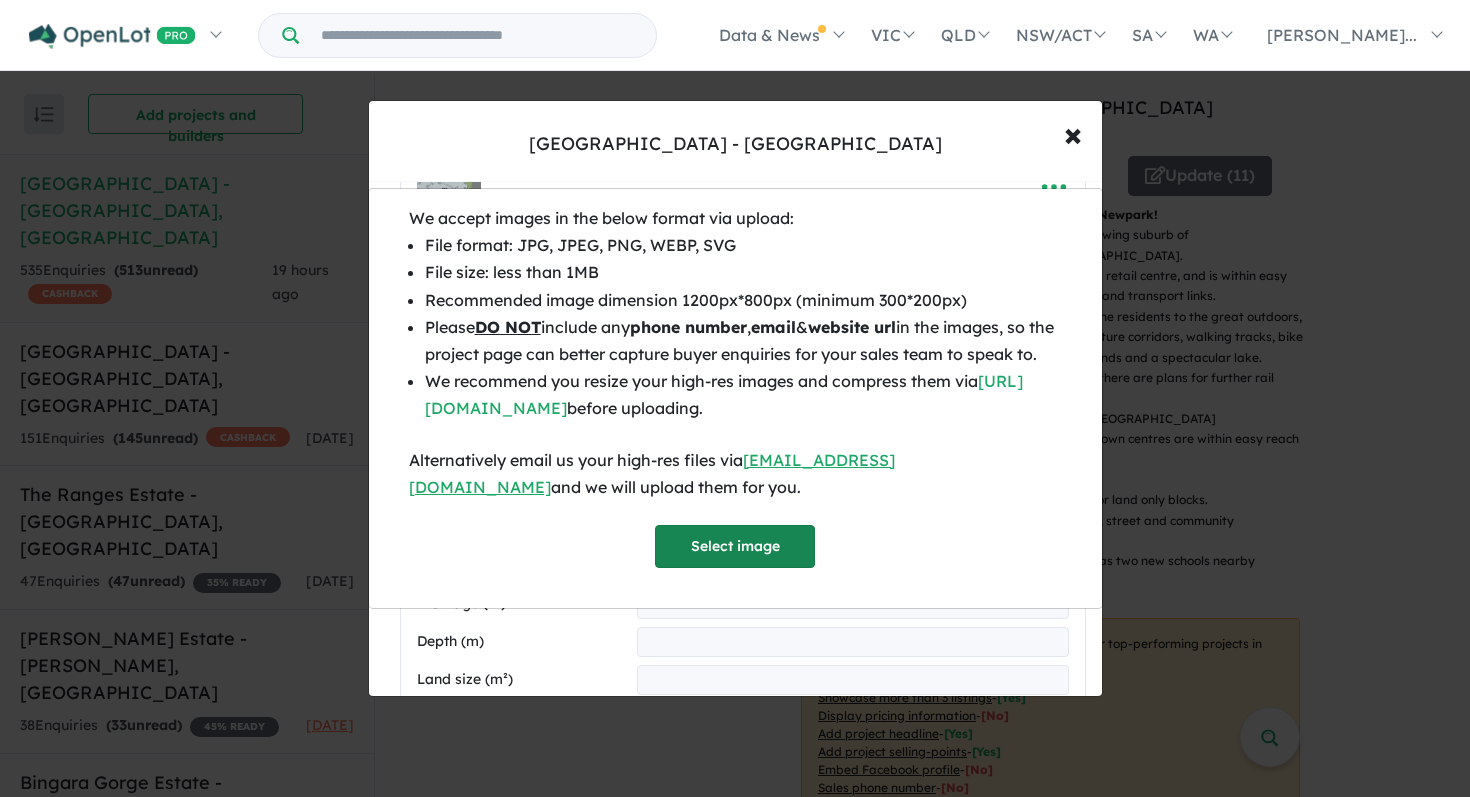 click on "Select image" at bounding box center (735, 546) 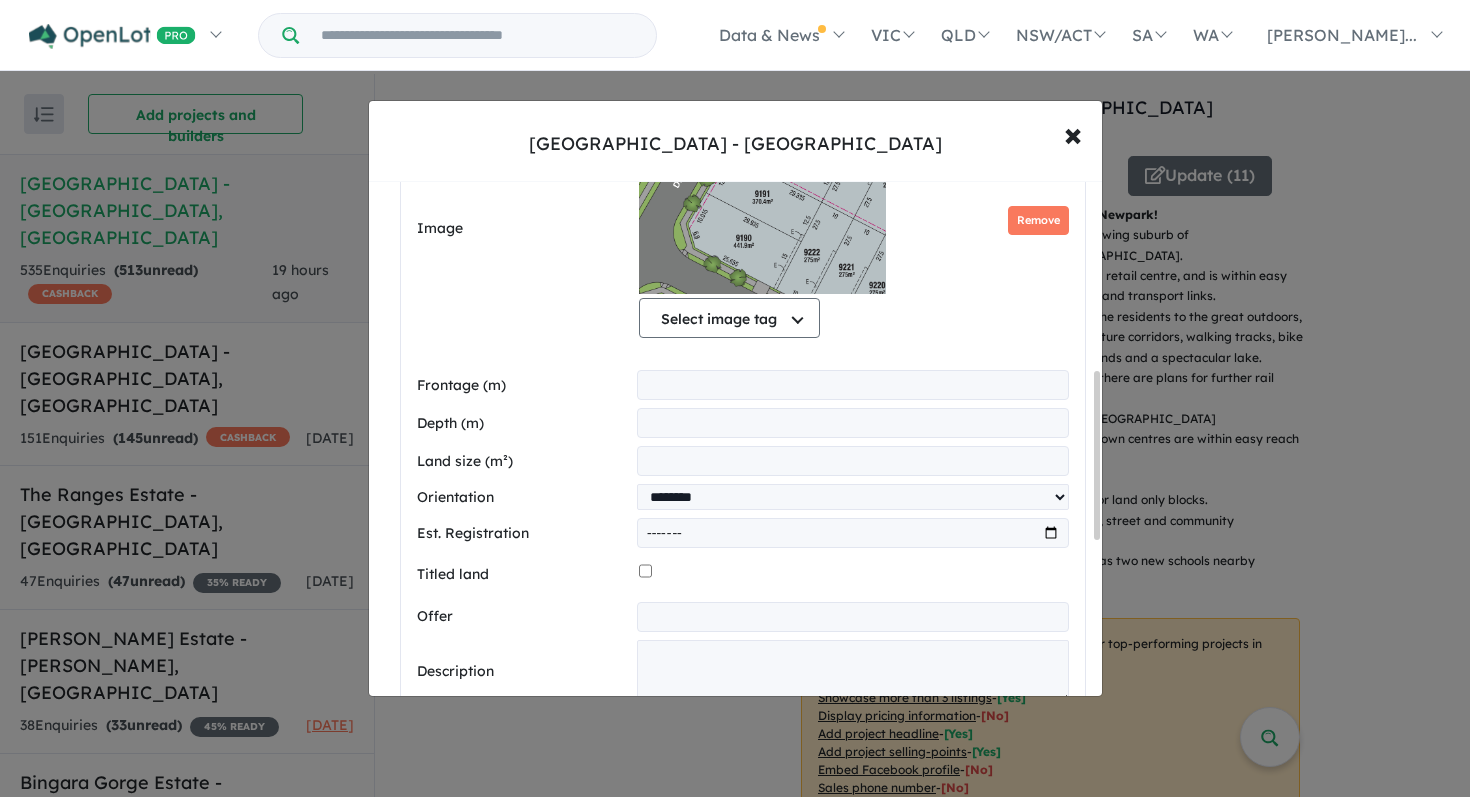 scroll, scrollTop: 634, scrollLeft: 0, axis: vertical 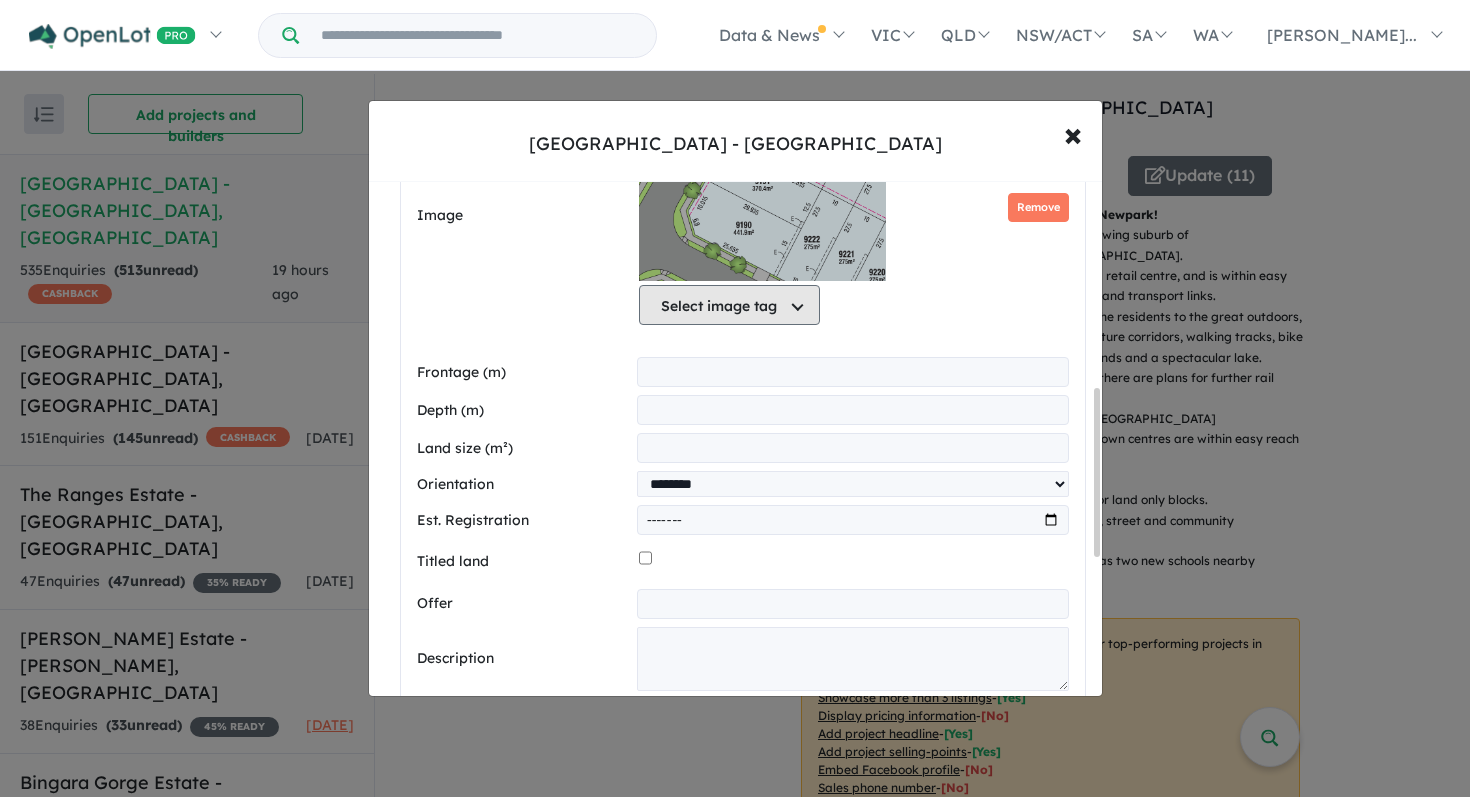click on "Select image tag" at bounding box center [729, 305] 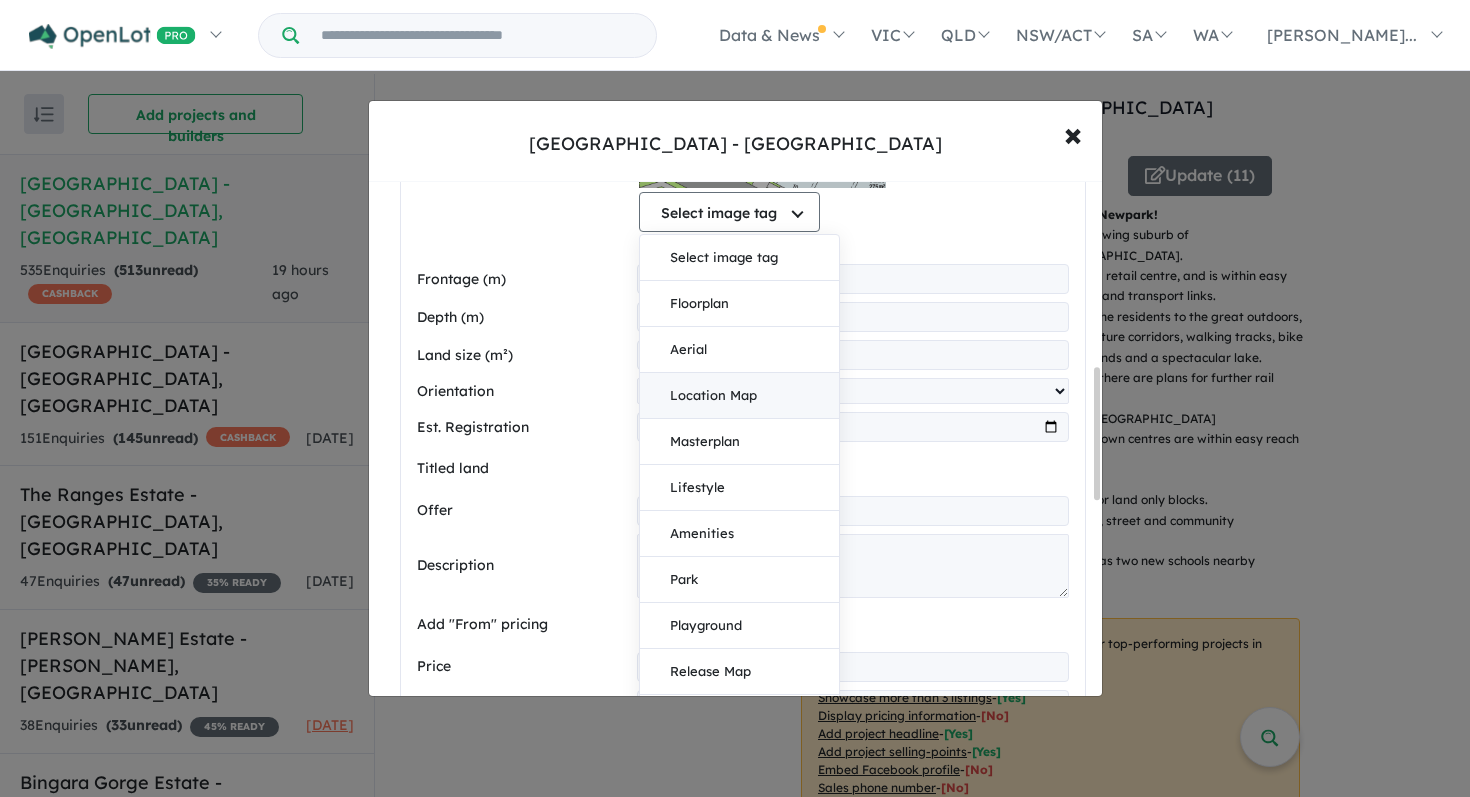 scroll, scrollTop: 728, scrollLeft: 0, axis: vertical 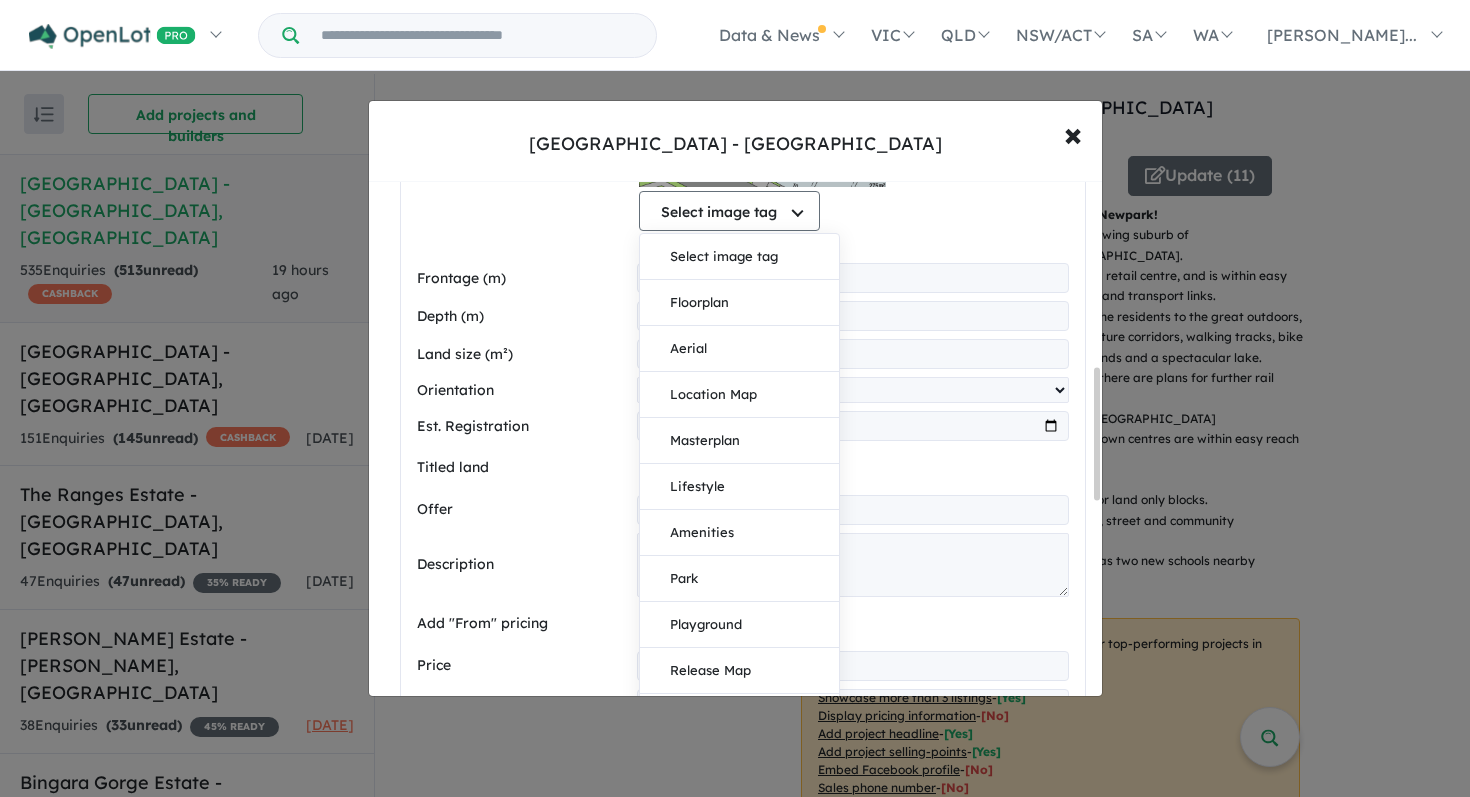 click on "Select image tag Select image tag Floorplan Aerial Location Map Masterplan Lifestyle Amenities Park Playground Release Map Promotion/Offer Construction Progress Render Streetscape External Façade Kitchen Study Hallway Living Dining Bedroom Ensuite Bathroom Landscaping Backyard Other Remove" at bounding box center (853, 113) 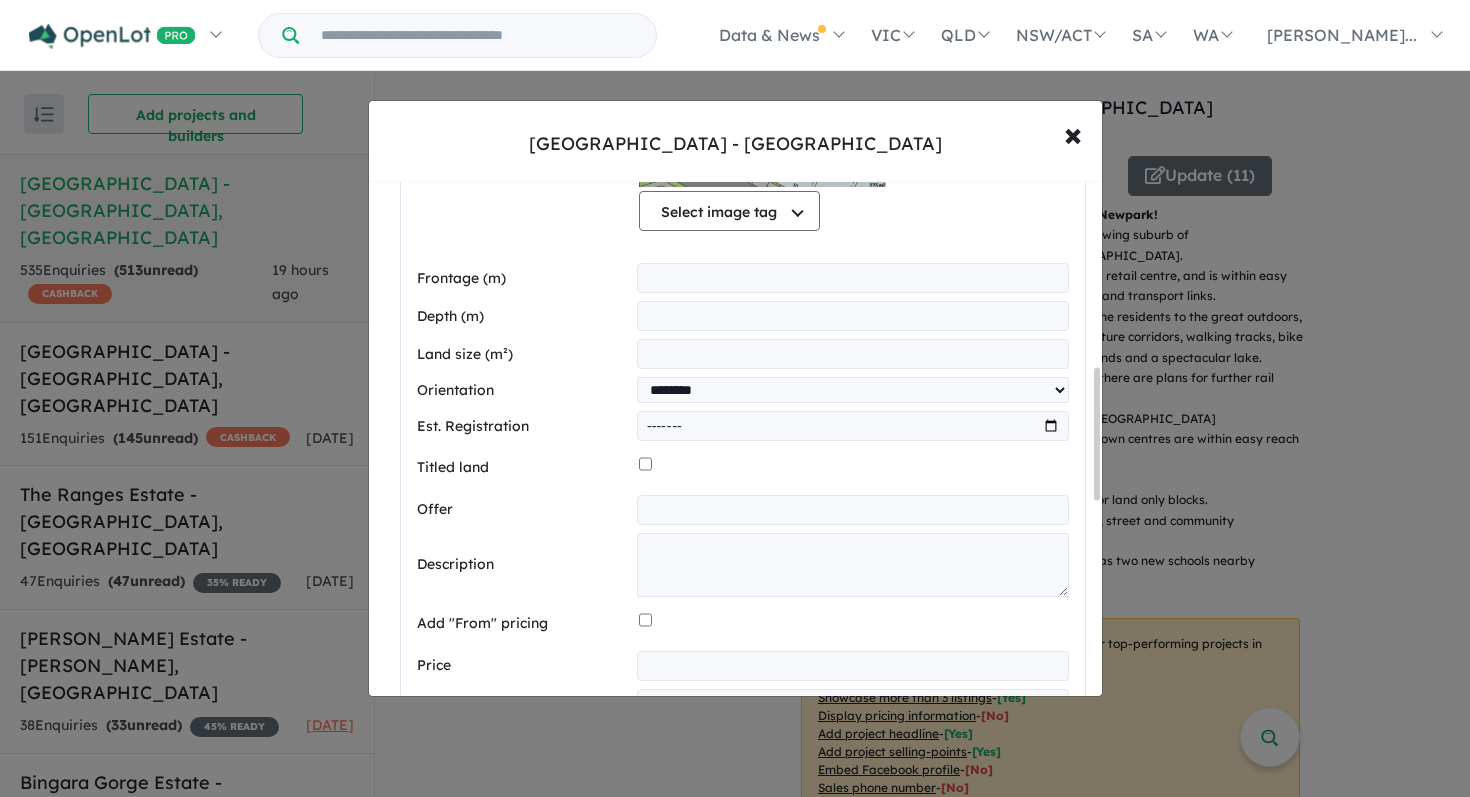 click at bounding box center [852, 354] 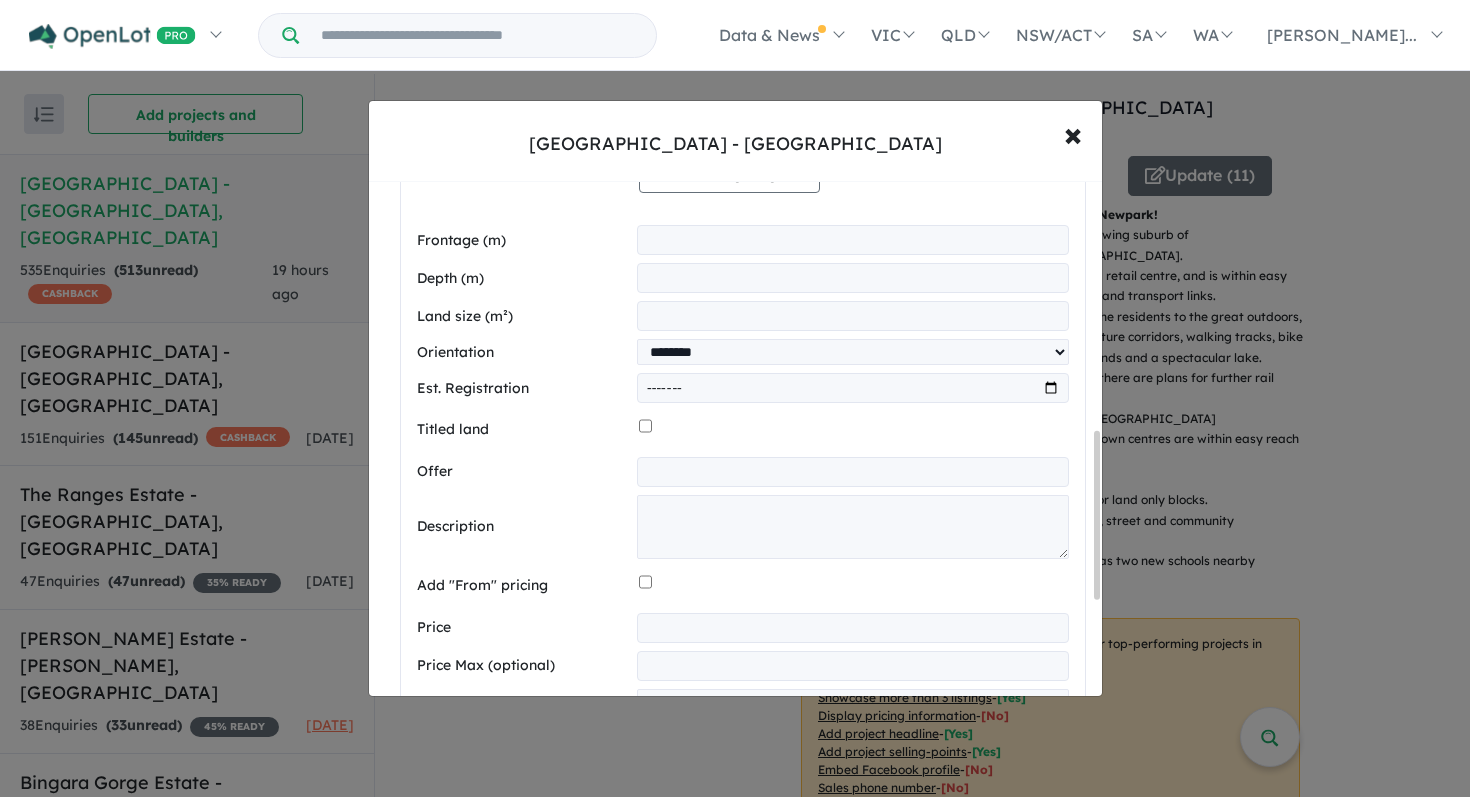 scroll, scrollTop: 767, scrollLeft: 0, axis: vertical 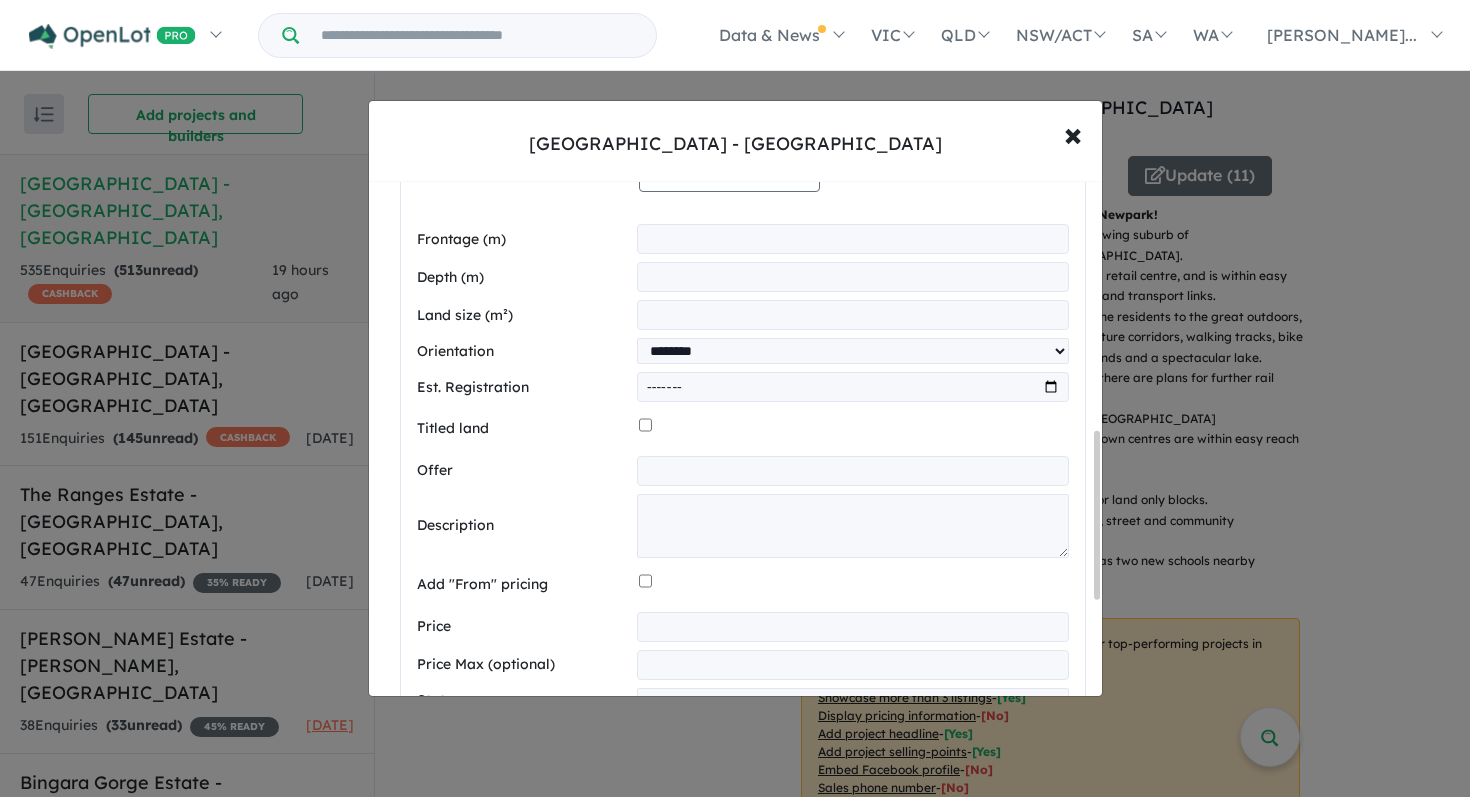 type on "*****" 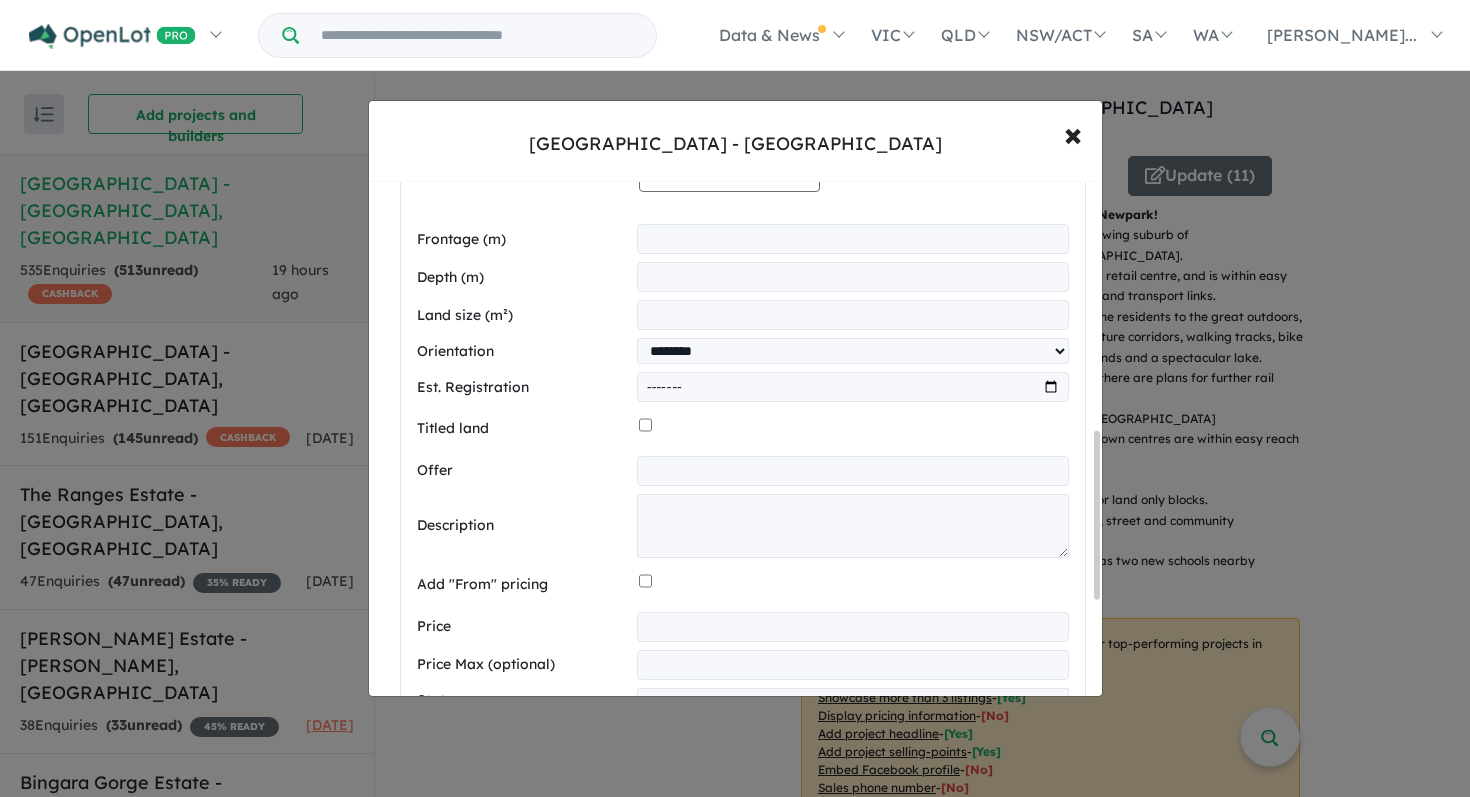 click at bounding box center (852, 471) 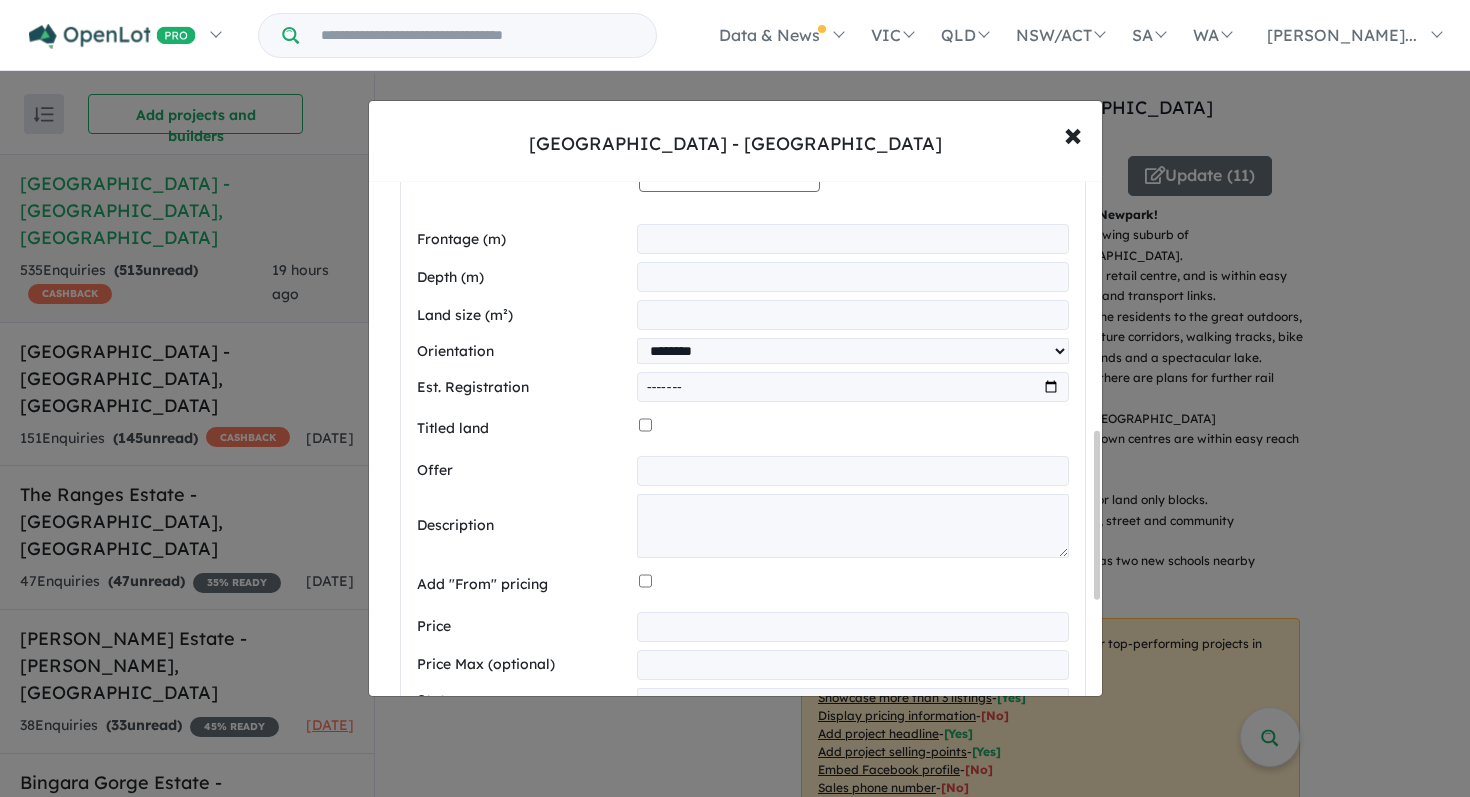 paste on "**********" 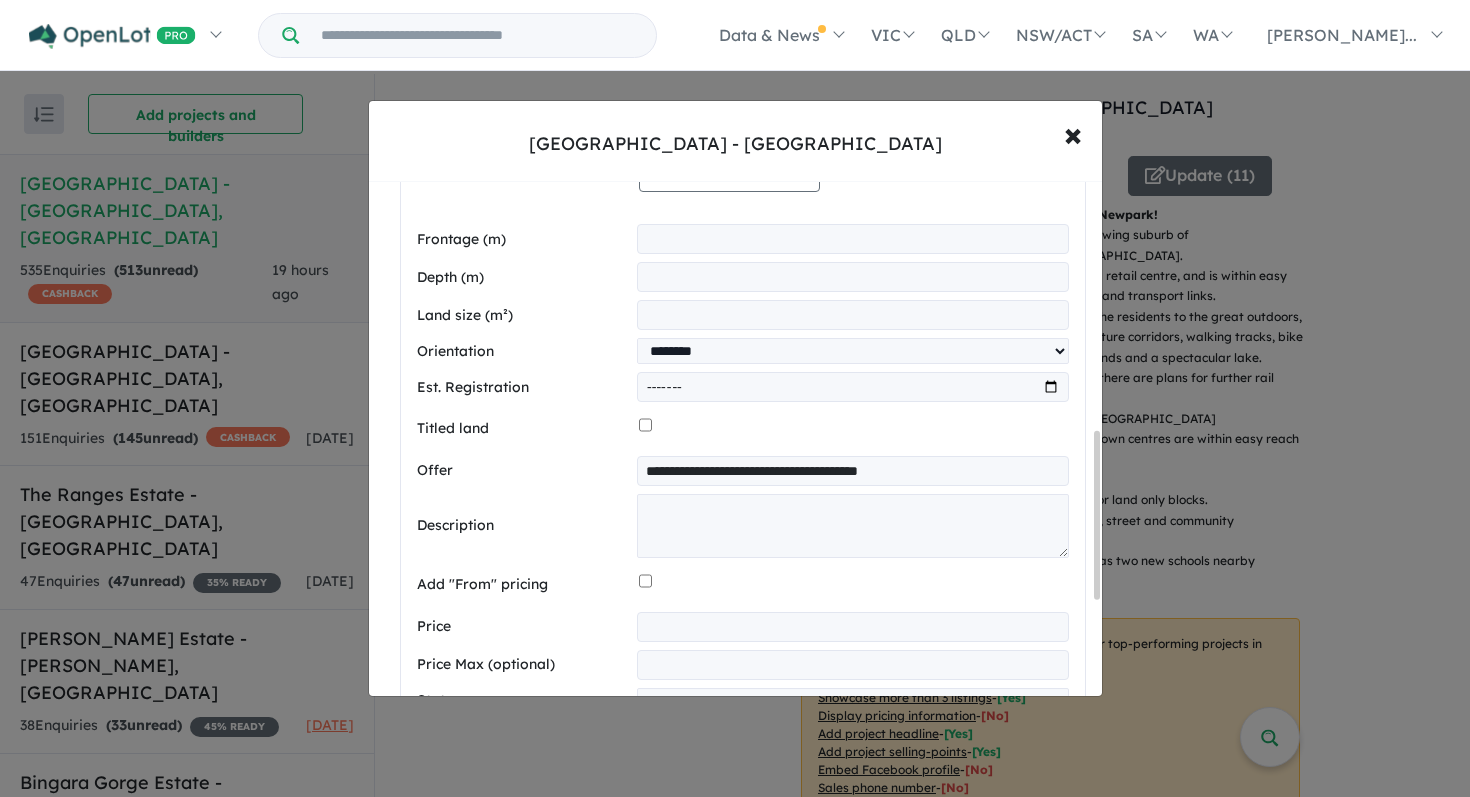 type on "**********" 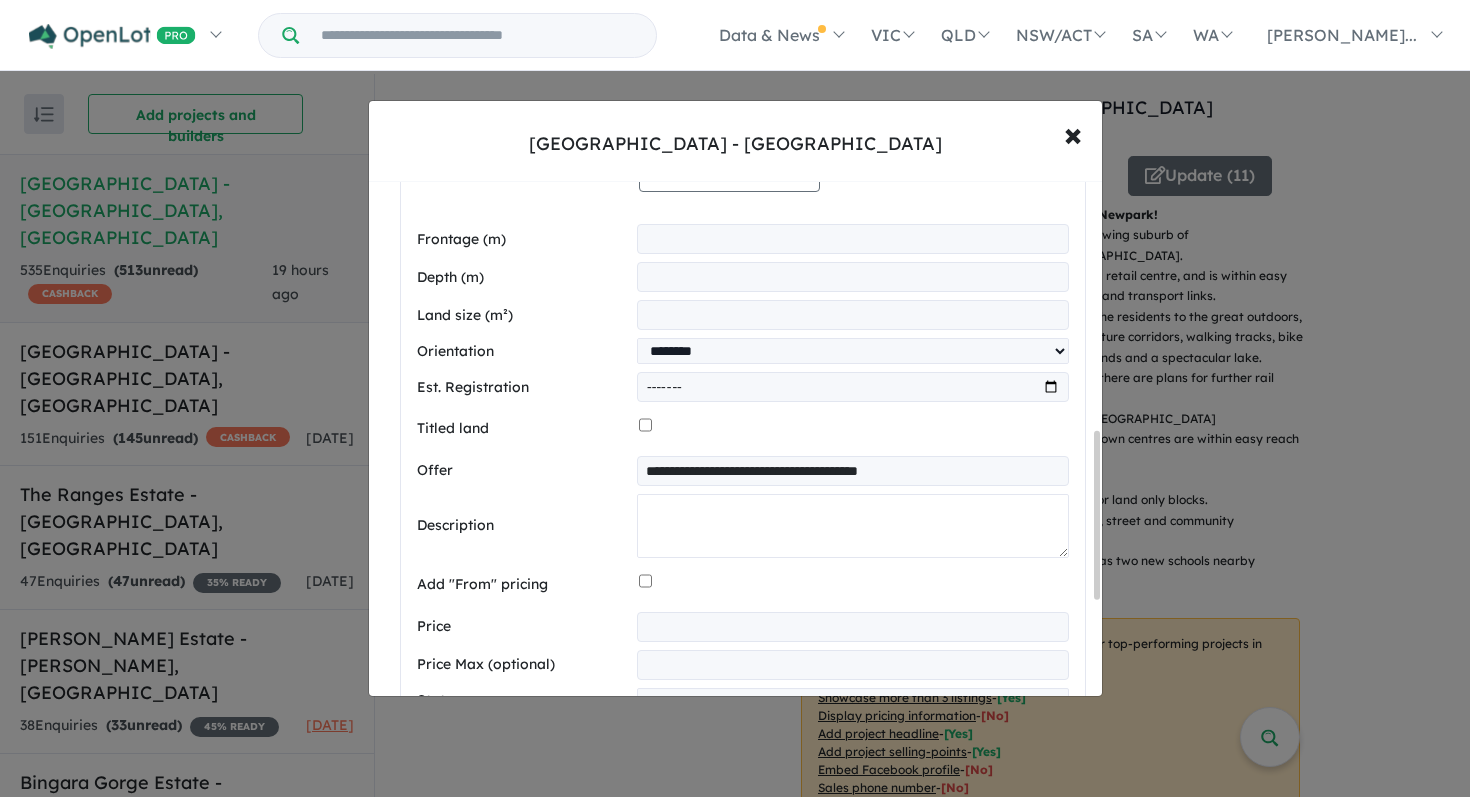click at bounding box center (852, 526) 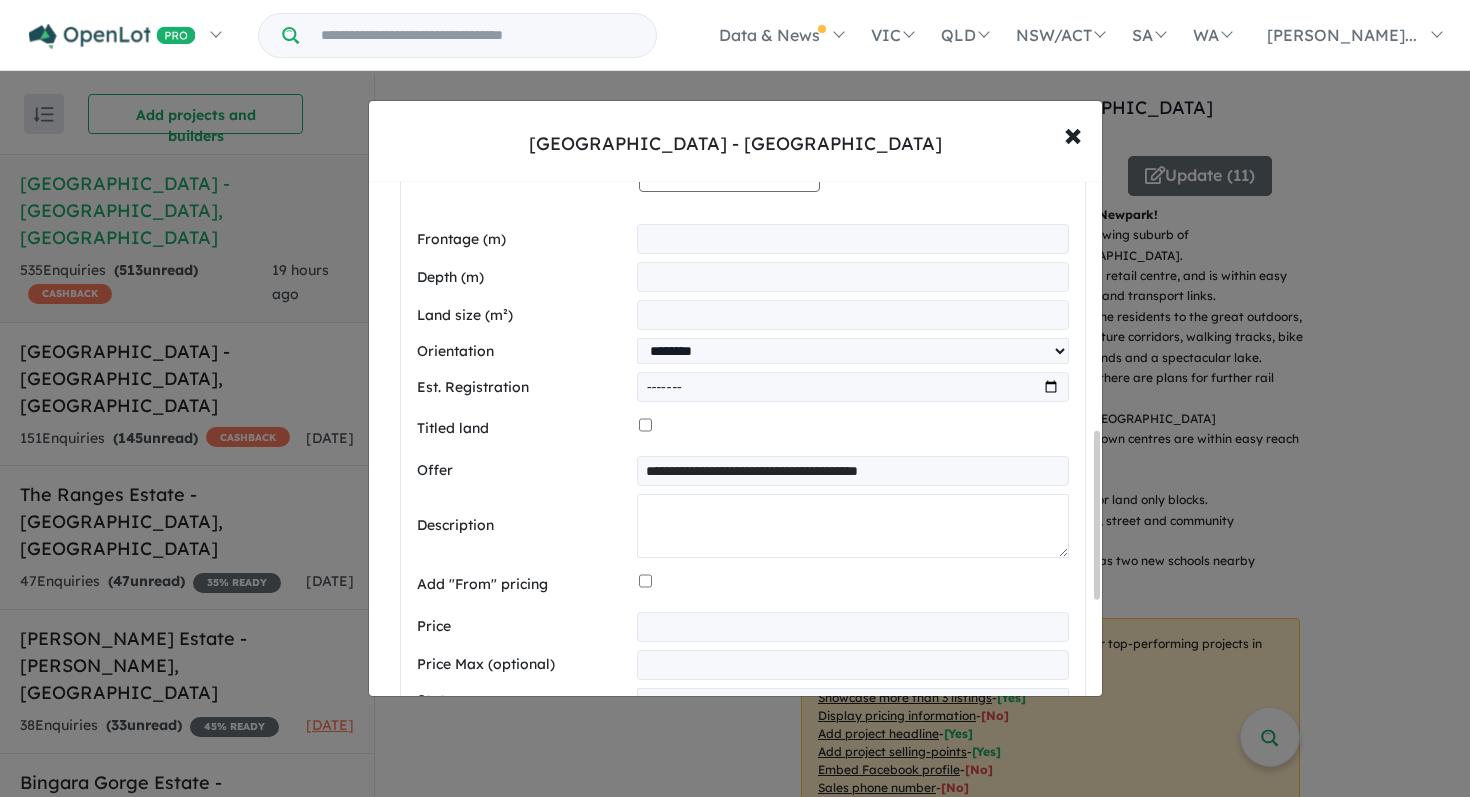 paste on "**********" 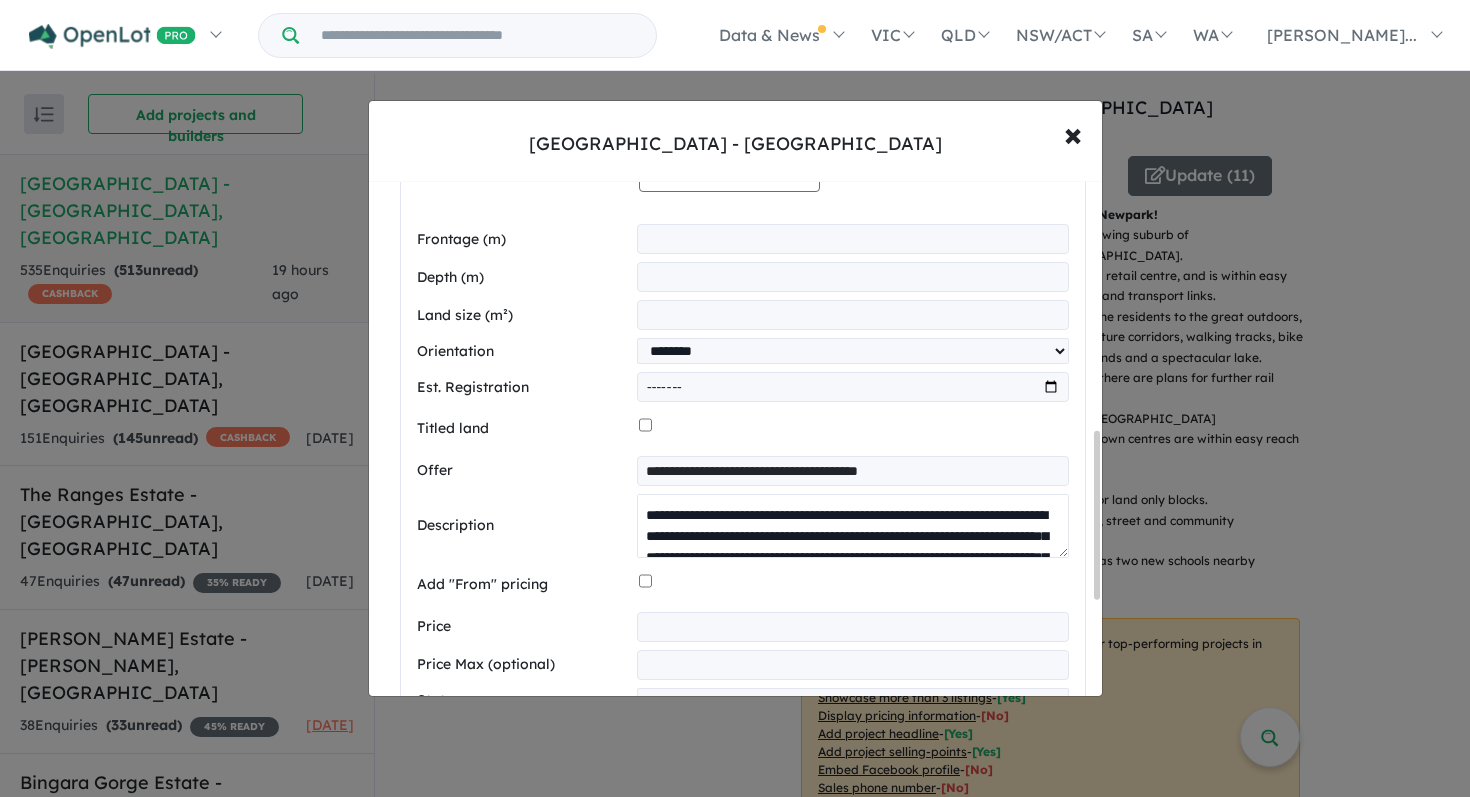 scroll, scrollTop: 387, scrollLeft: 0, axis: vertical 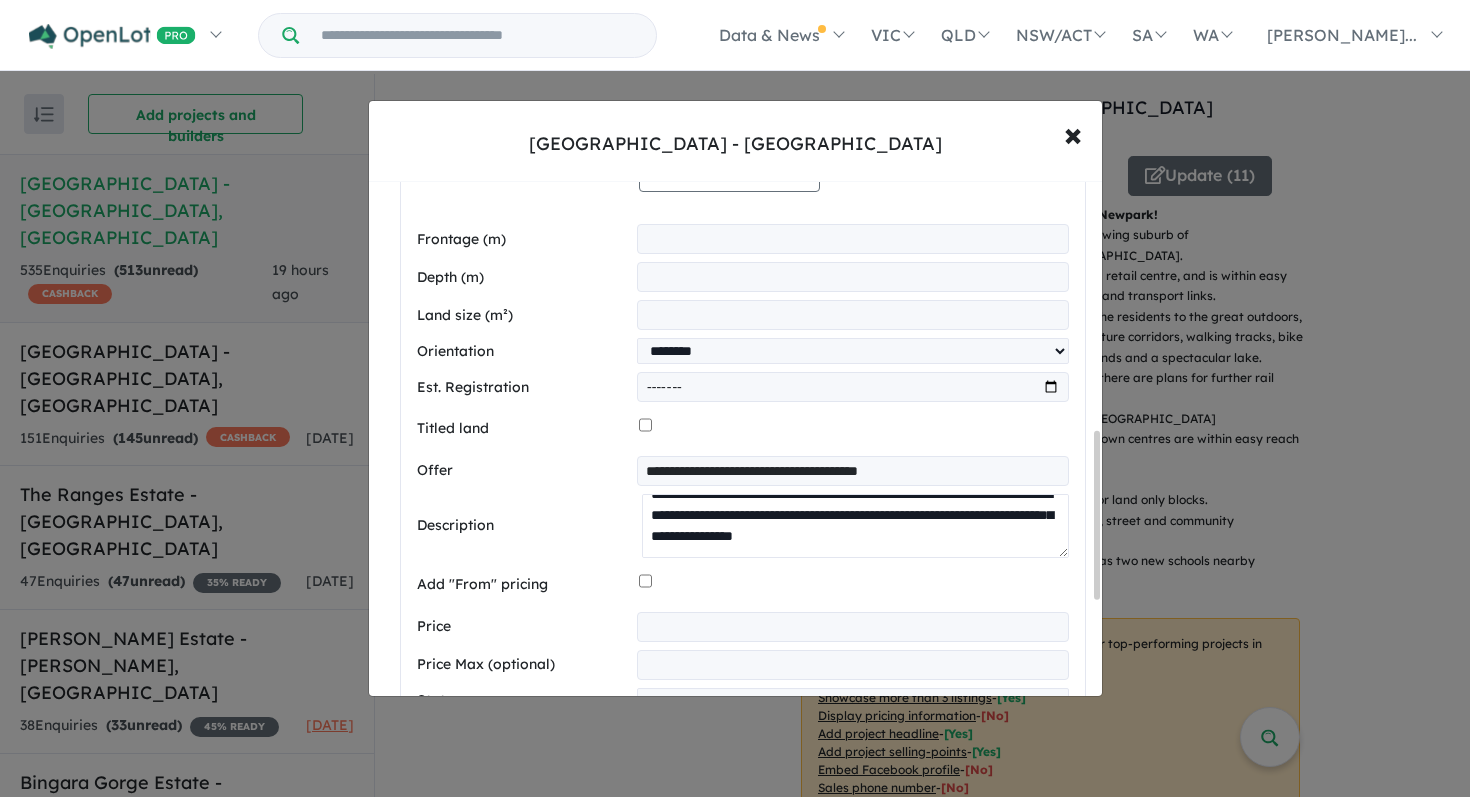 type on "**********" 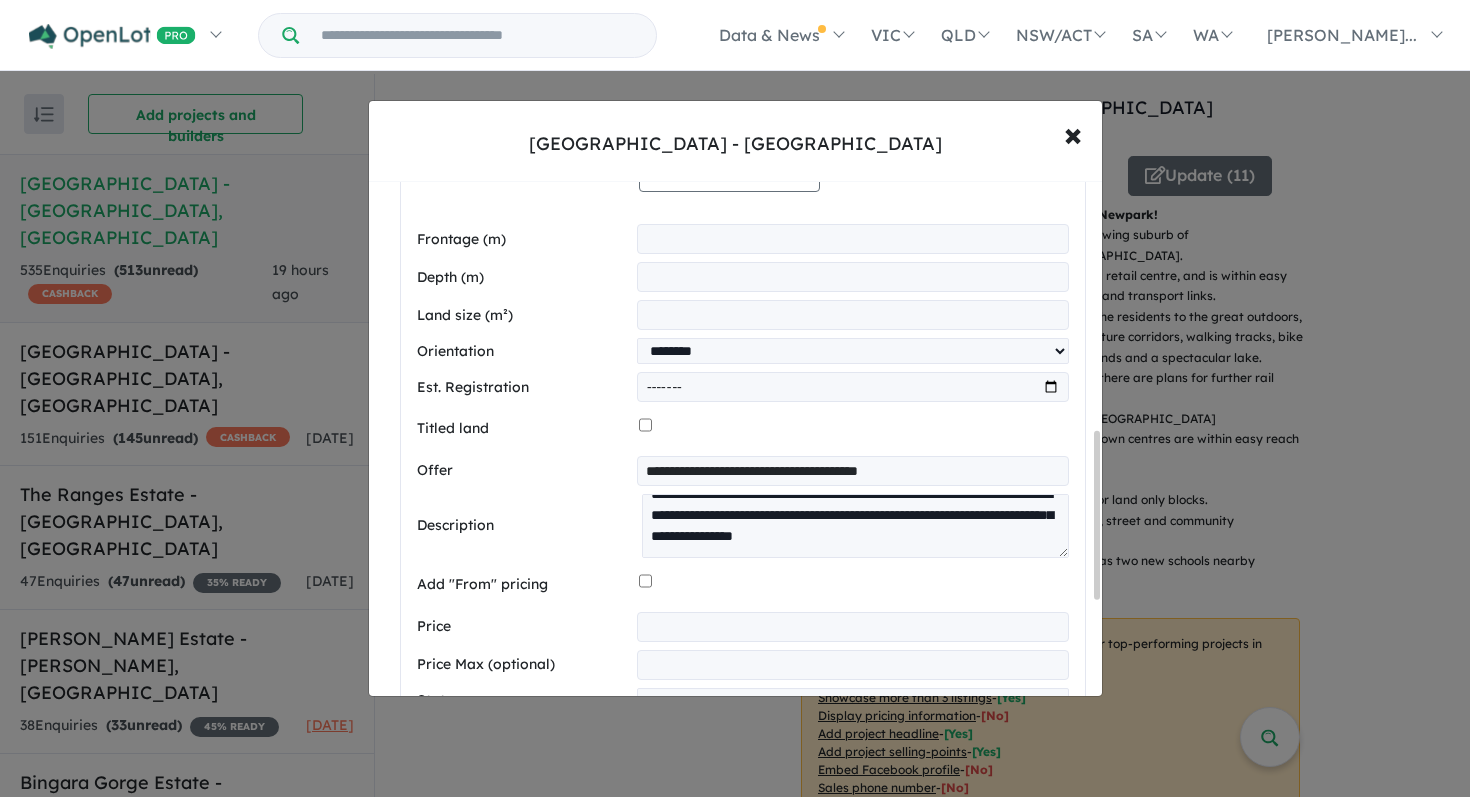 click at bounding box center (853, 585) 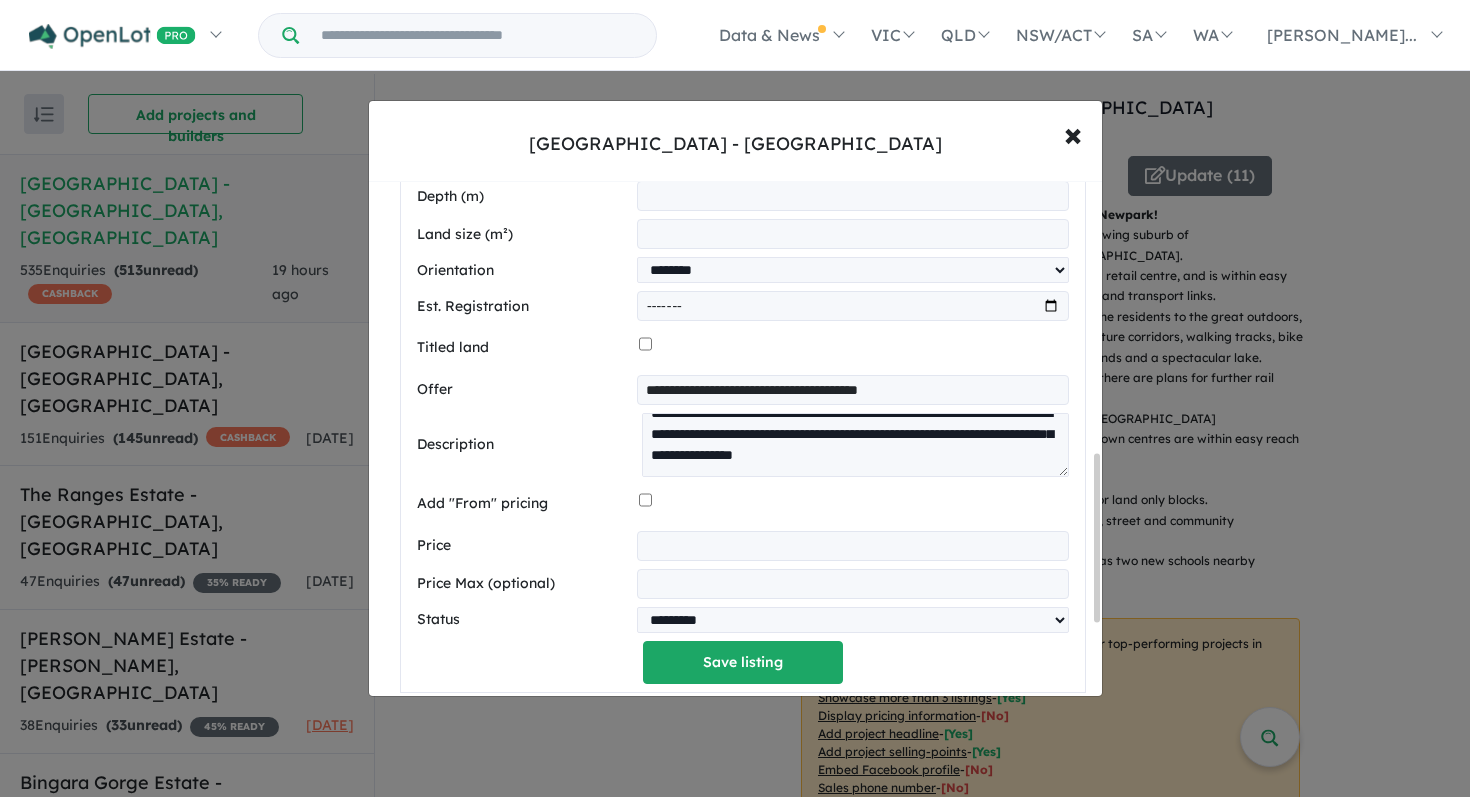 scroll, scrollTop: 852, scrollLeft: 0, axis: vertical 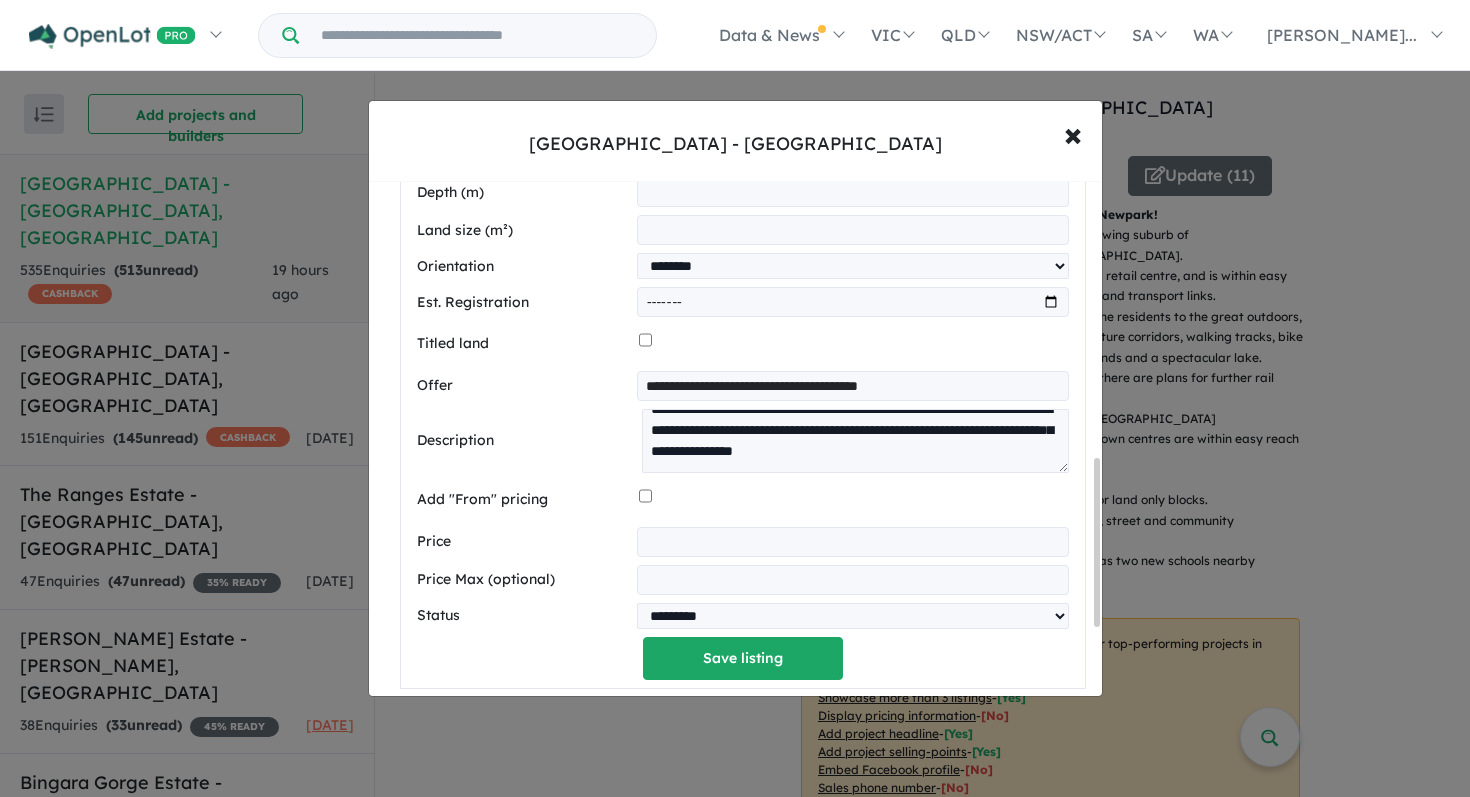 click at bounding box center [852, 542] 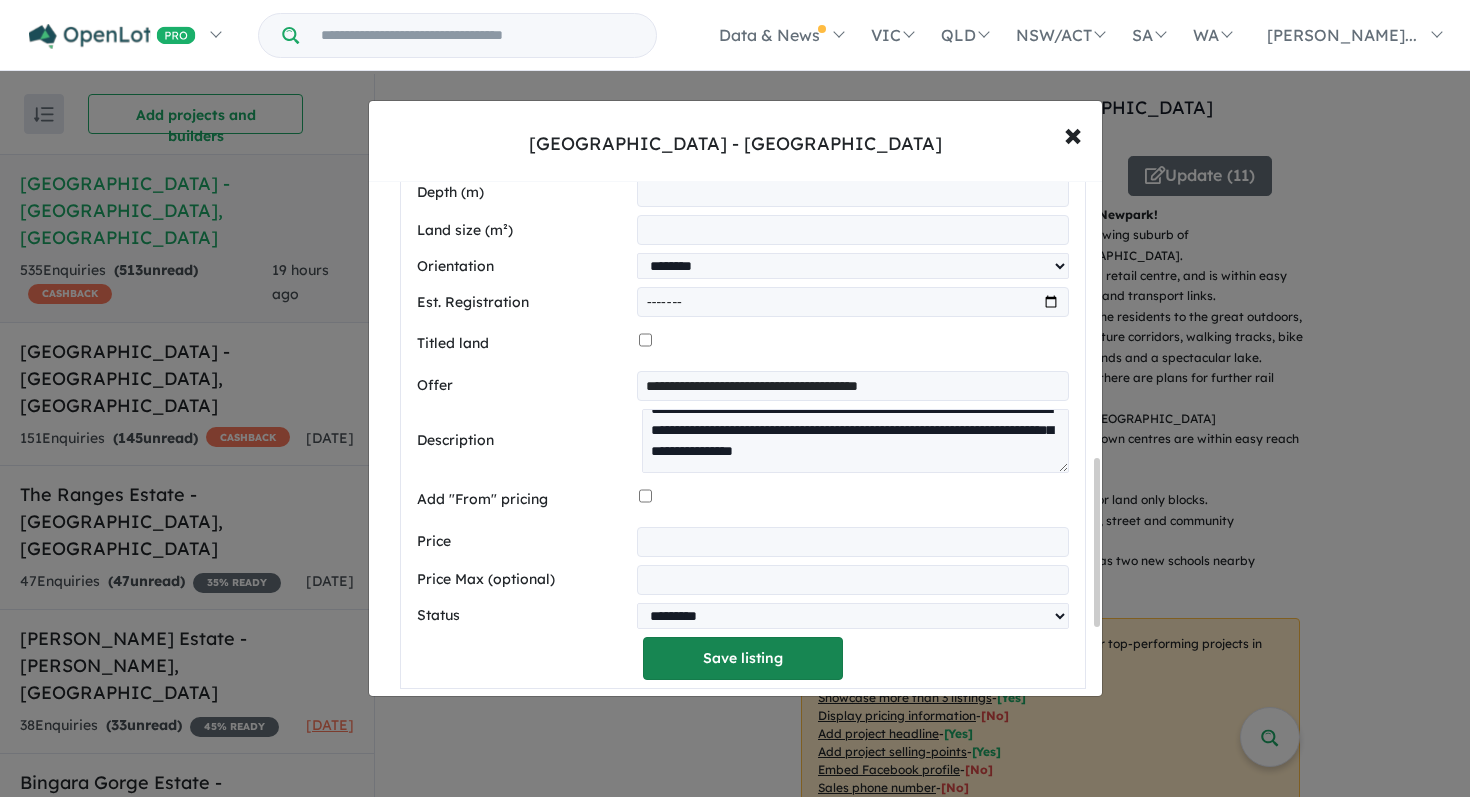 click on "Save listing" at bounding box center (743, 658) 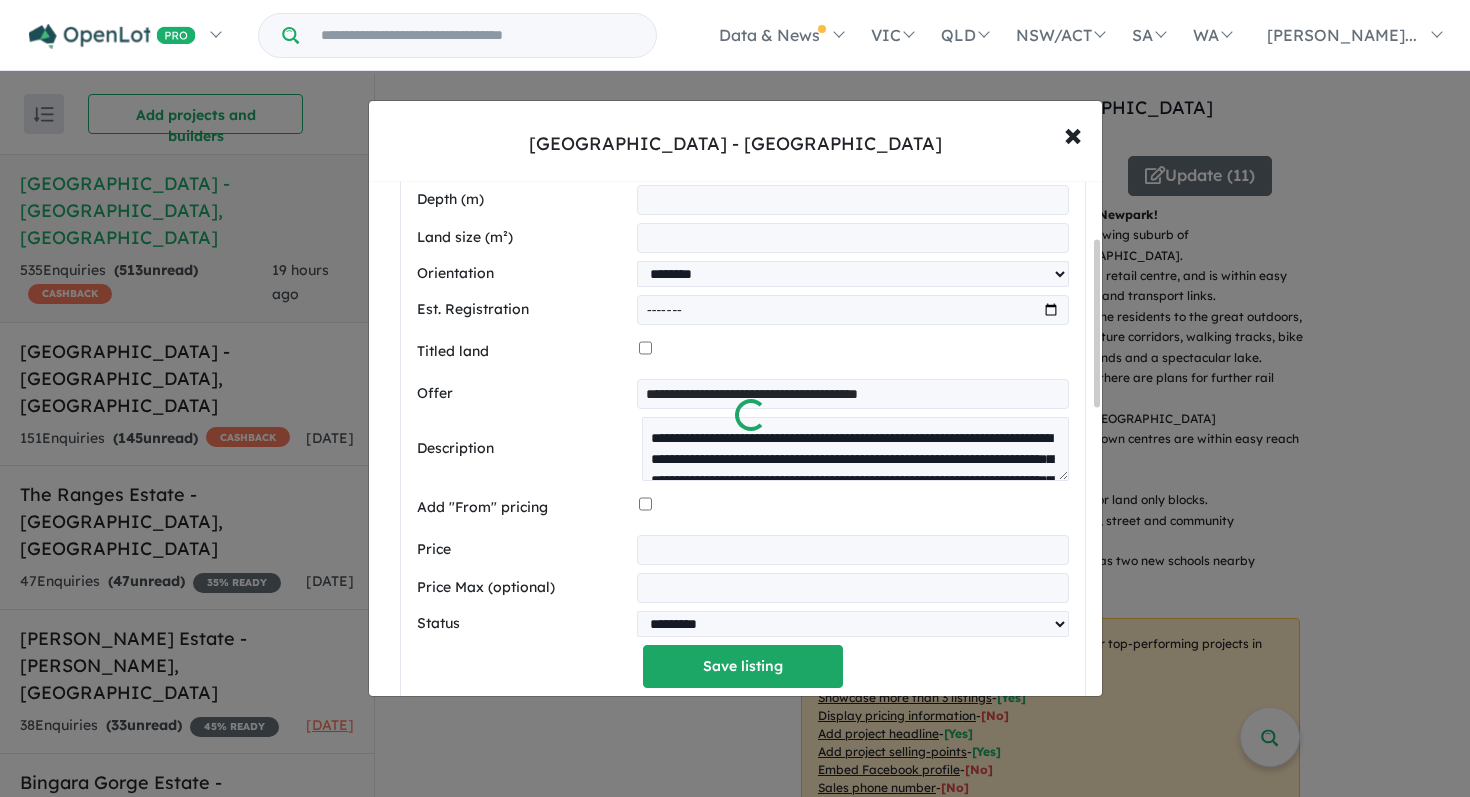 scroll, scrollTop: 173, scrollLeft: 0, axis: vertical 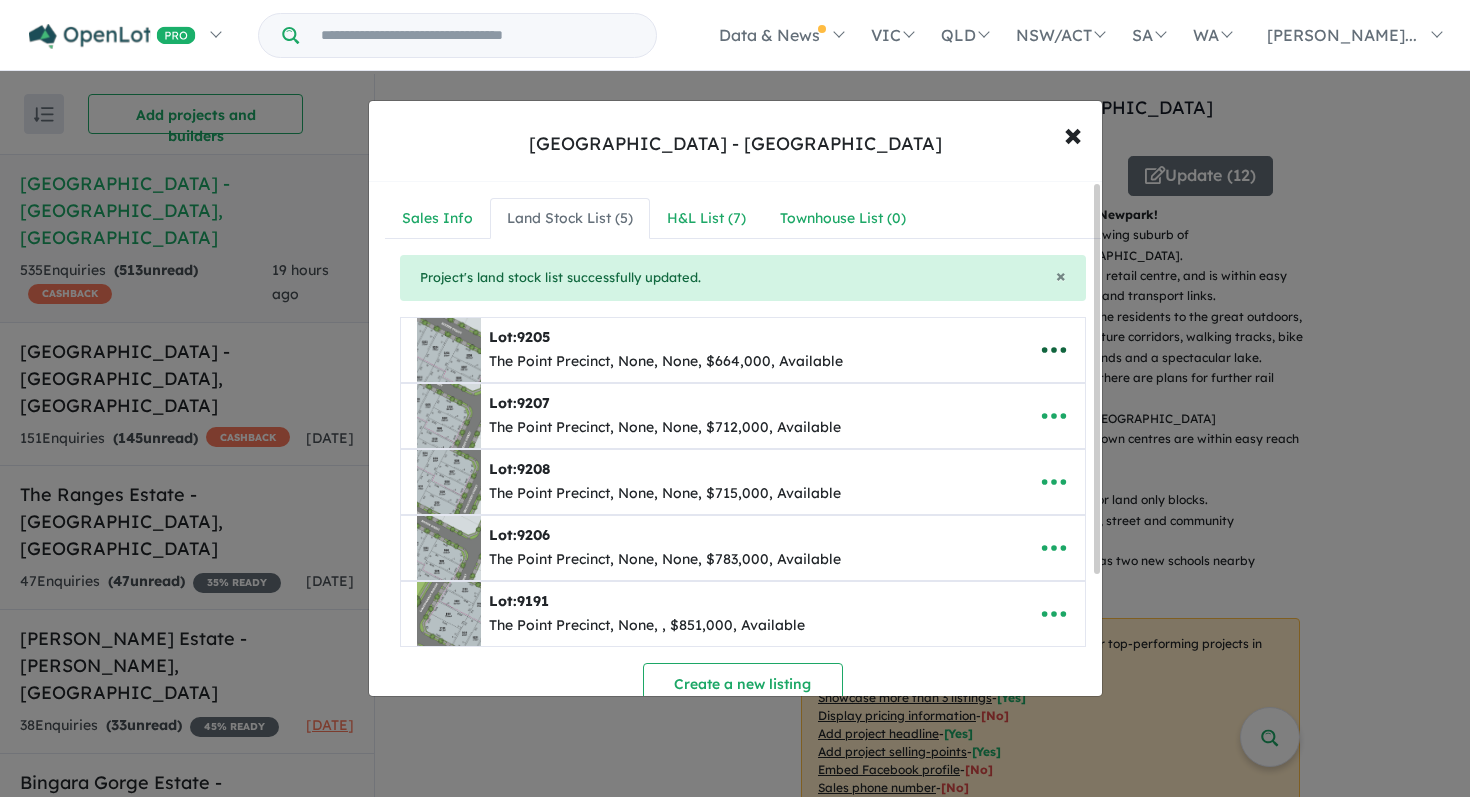 click 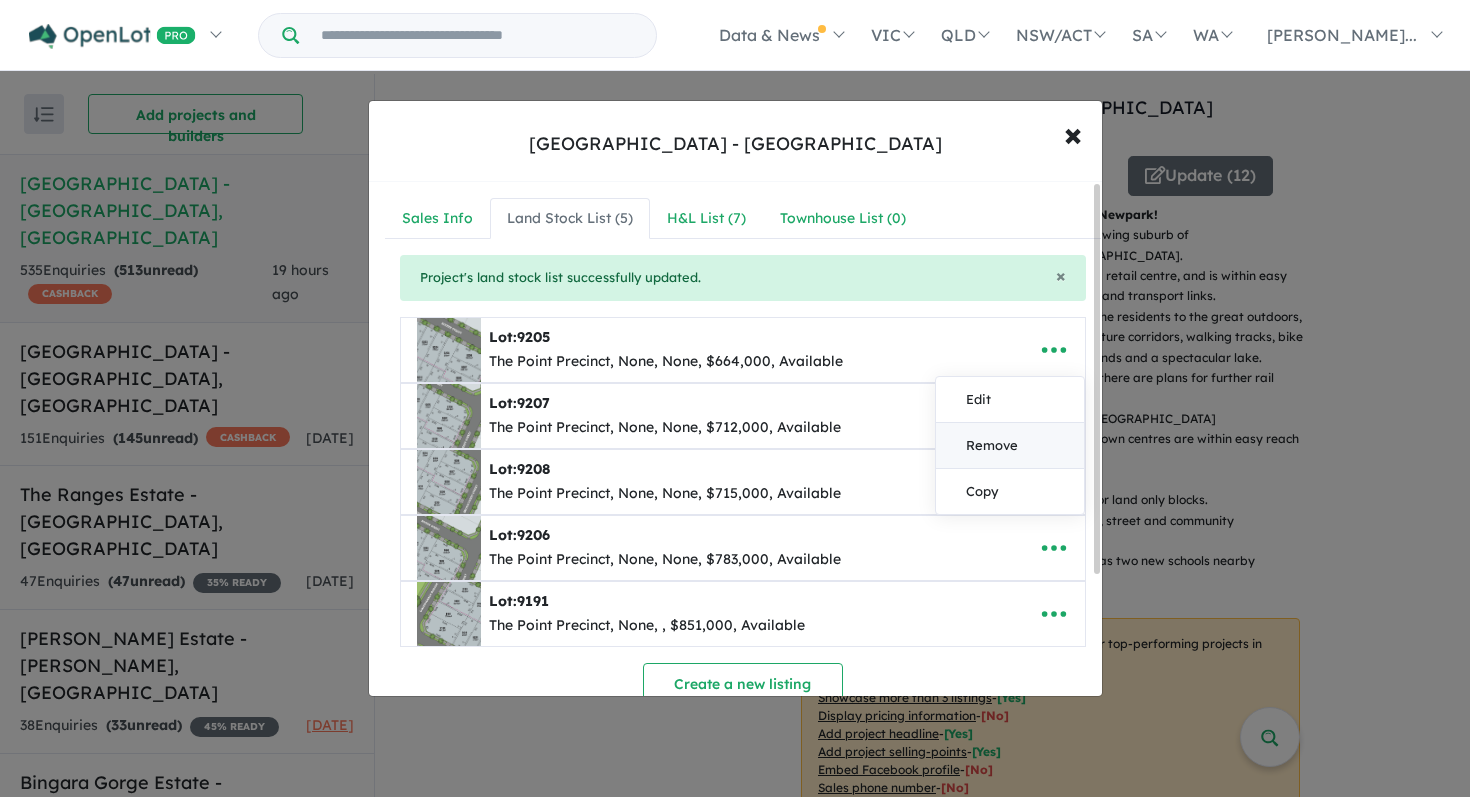 click on "Remove" at bounding box center [1010, 446] 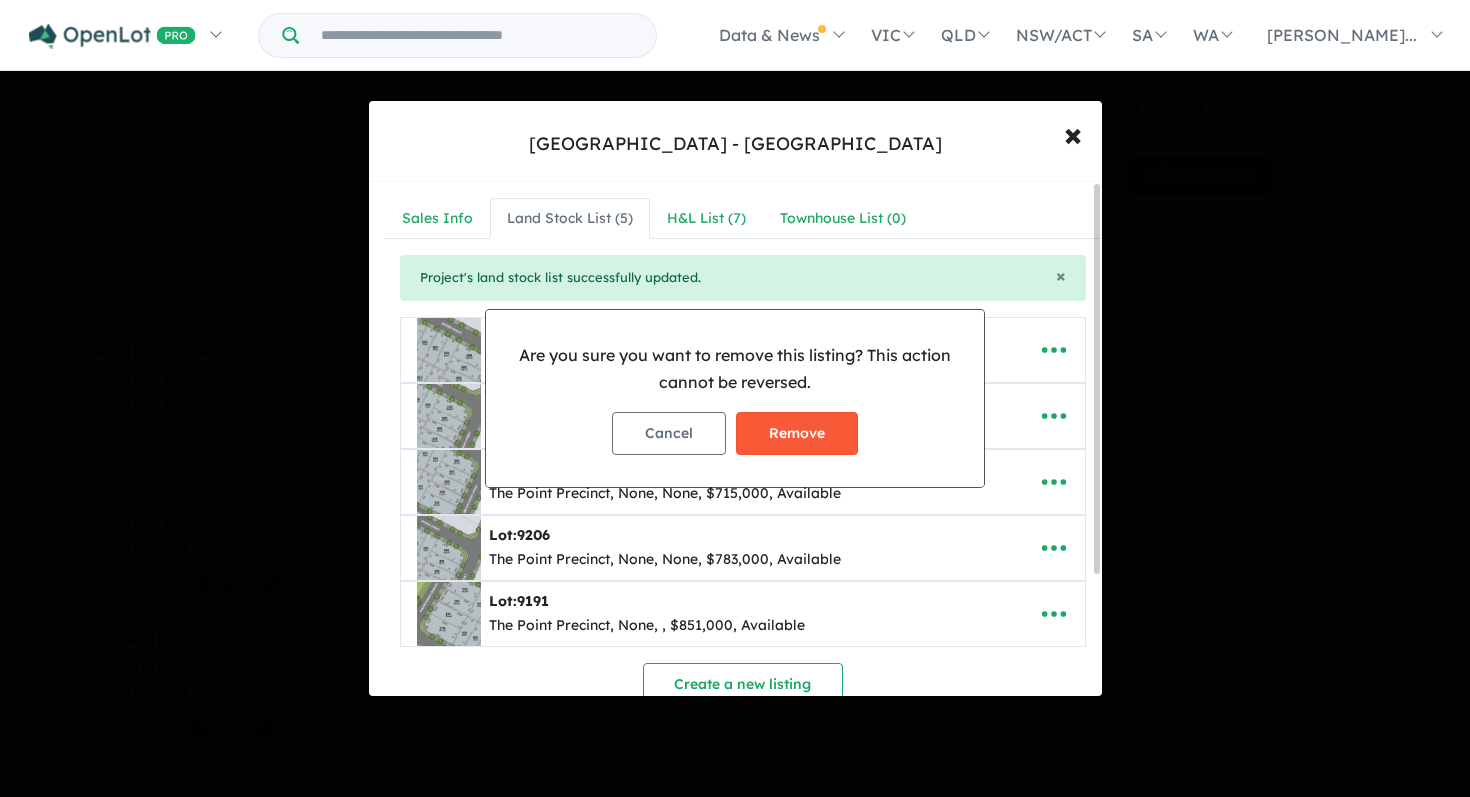 click on "Remove" at bounding box center [797, 433] 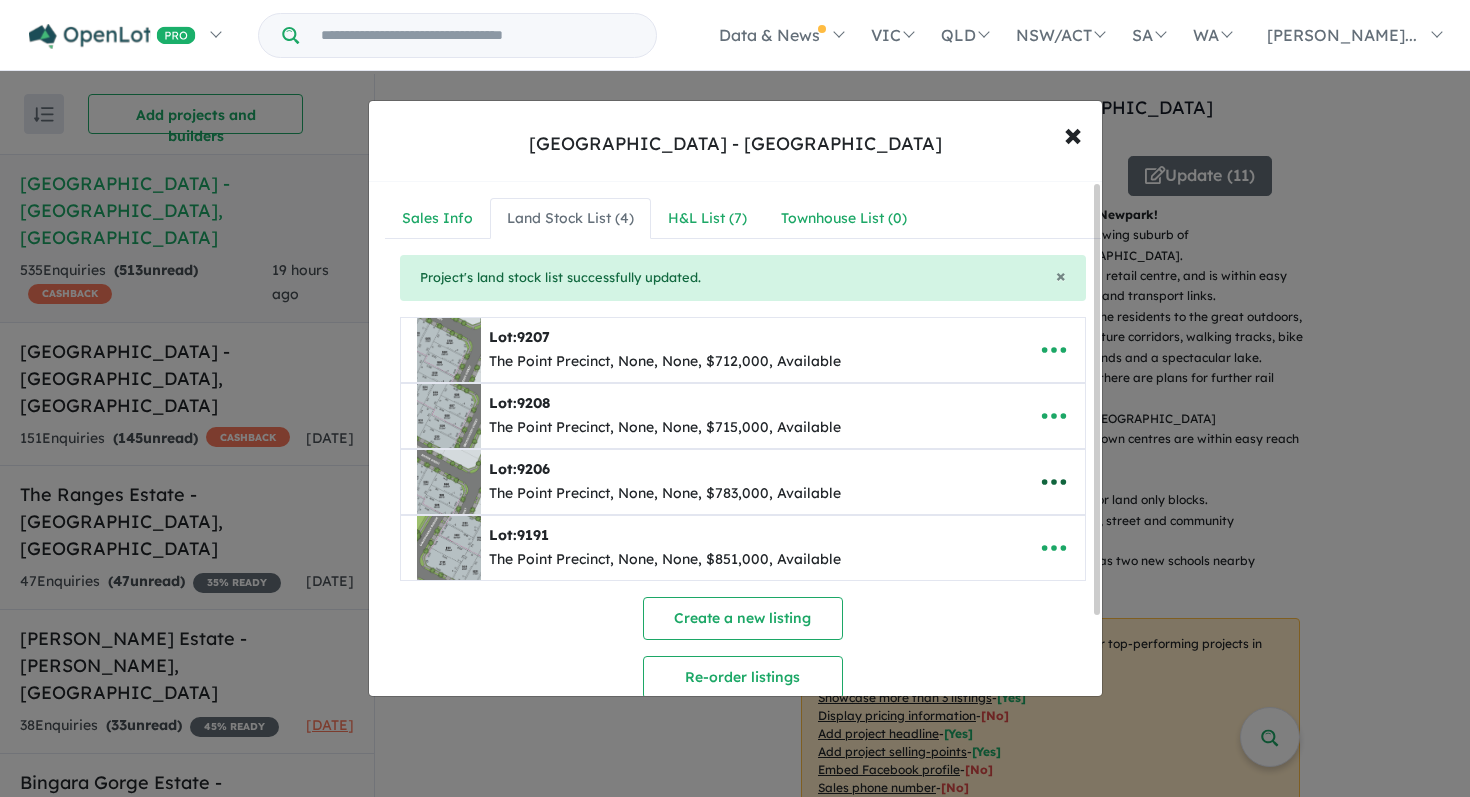 click 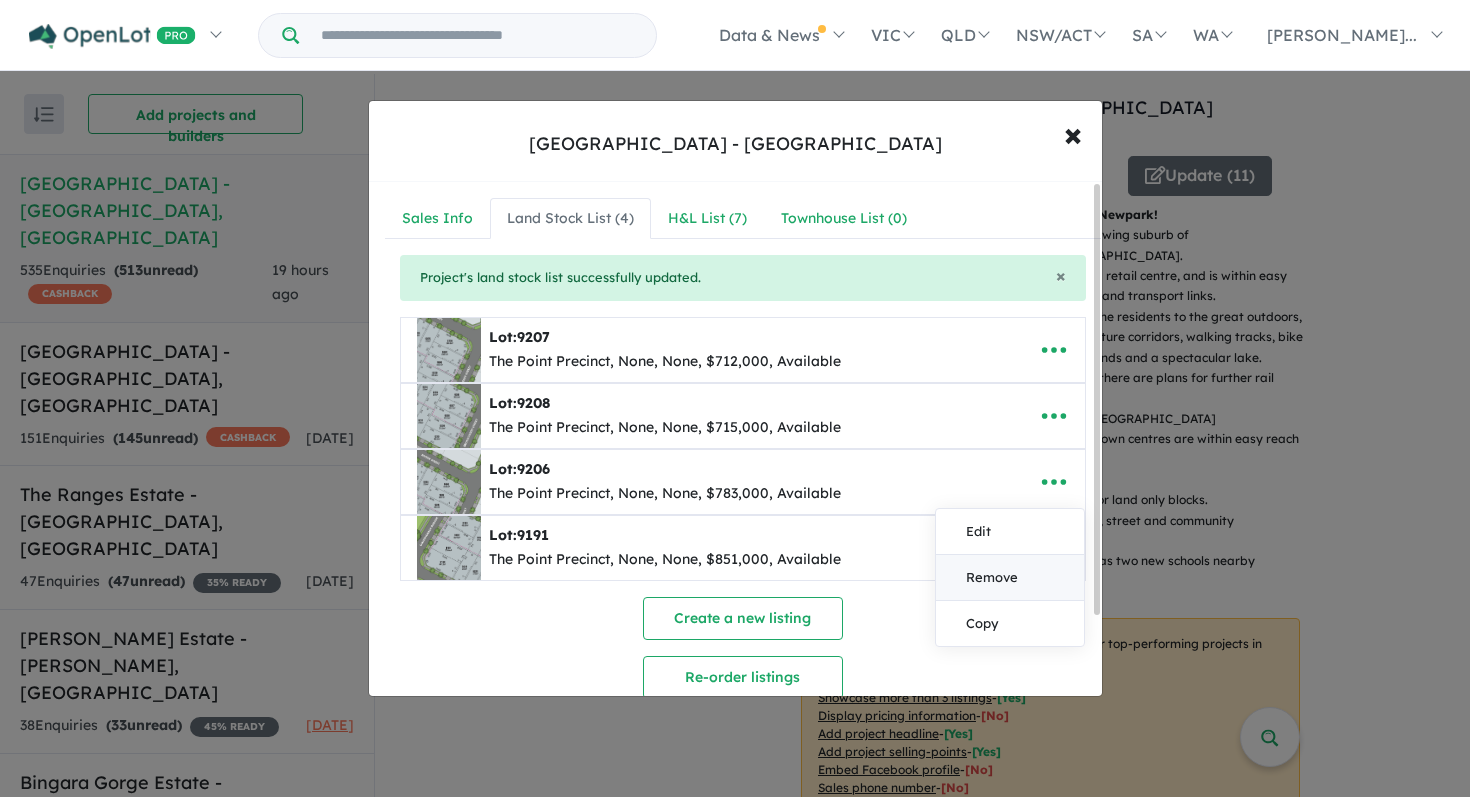 click on "Remove" at bounding box center [1010, 578] 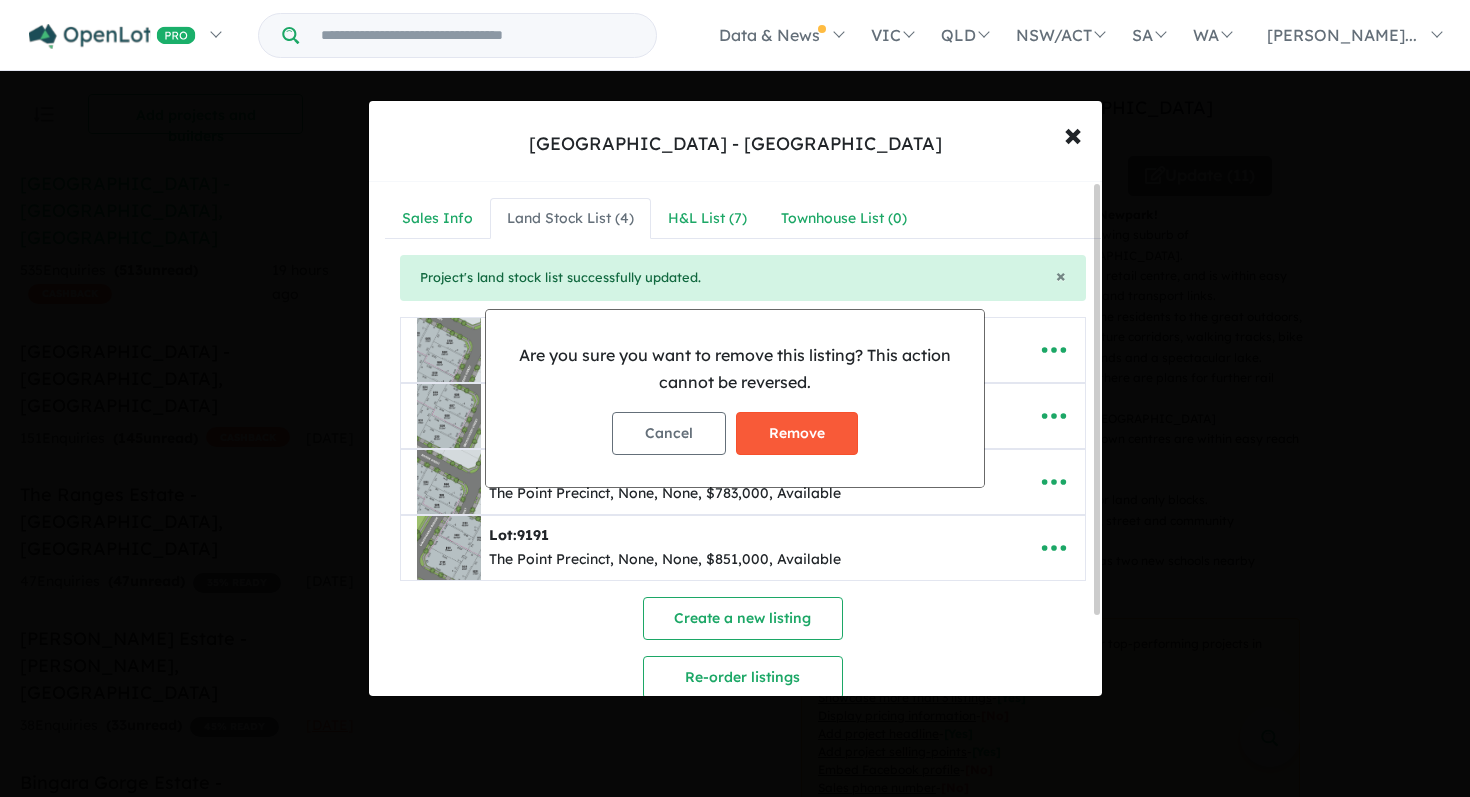 click on "Remove" at bounding box center (797, 433) 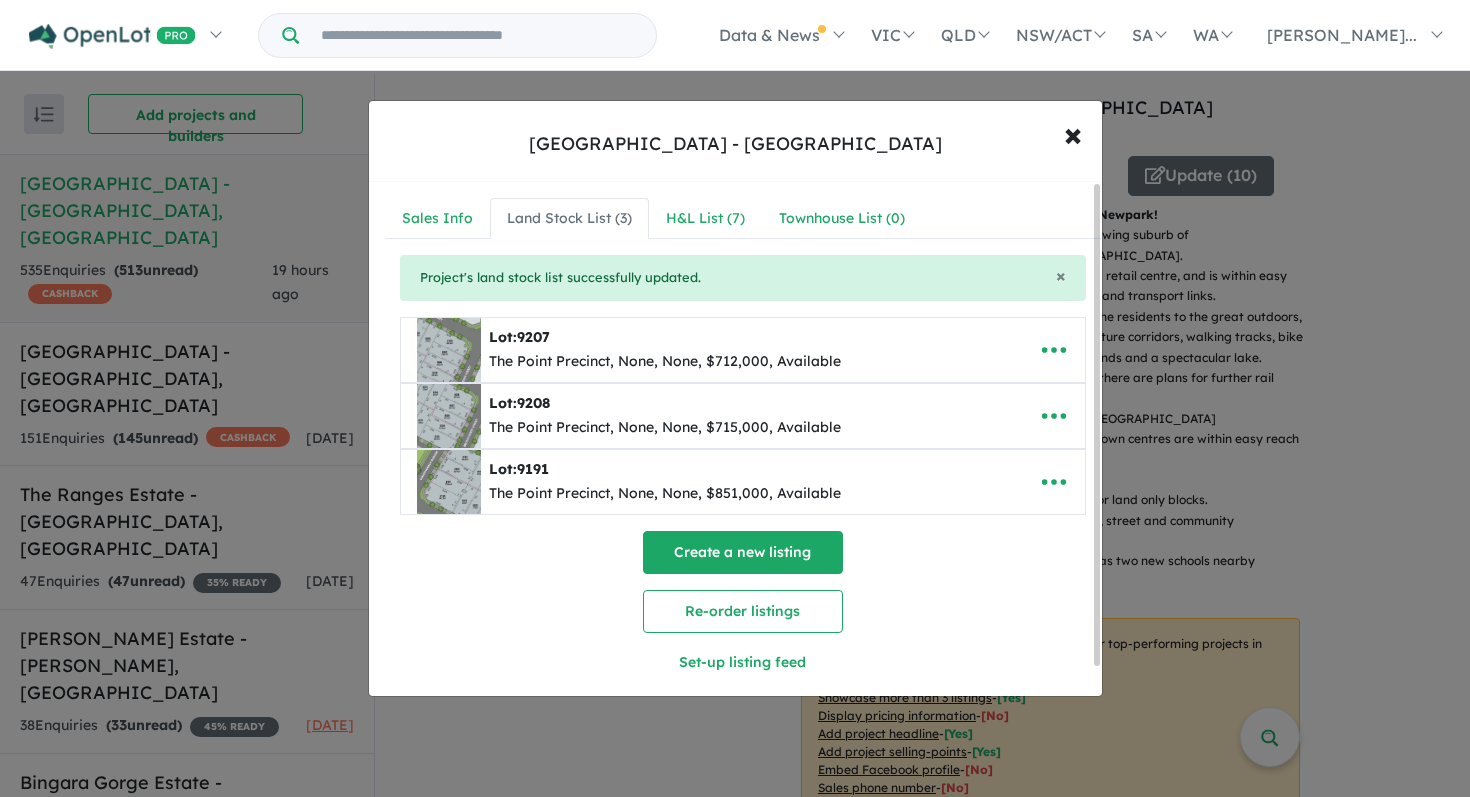 click on "Create a new listing" at bounding box center [743, 552] 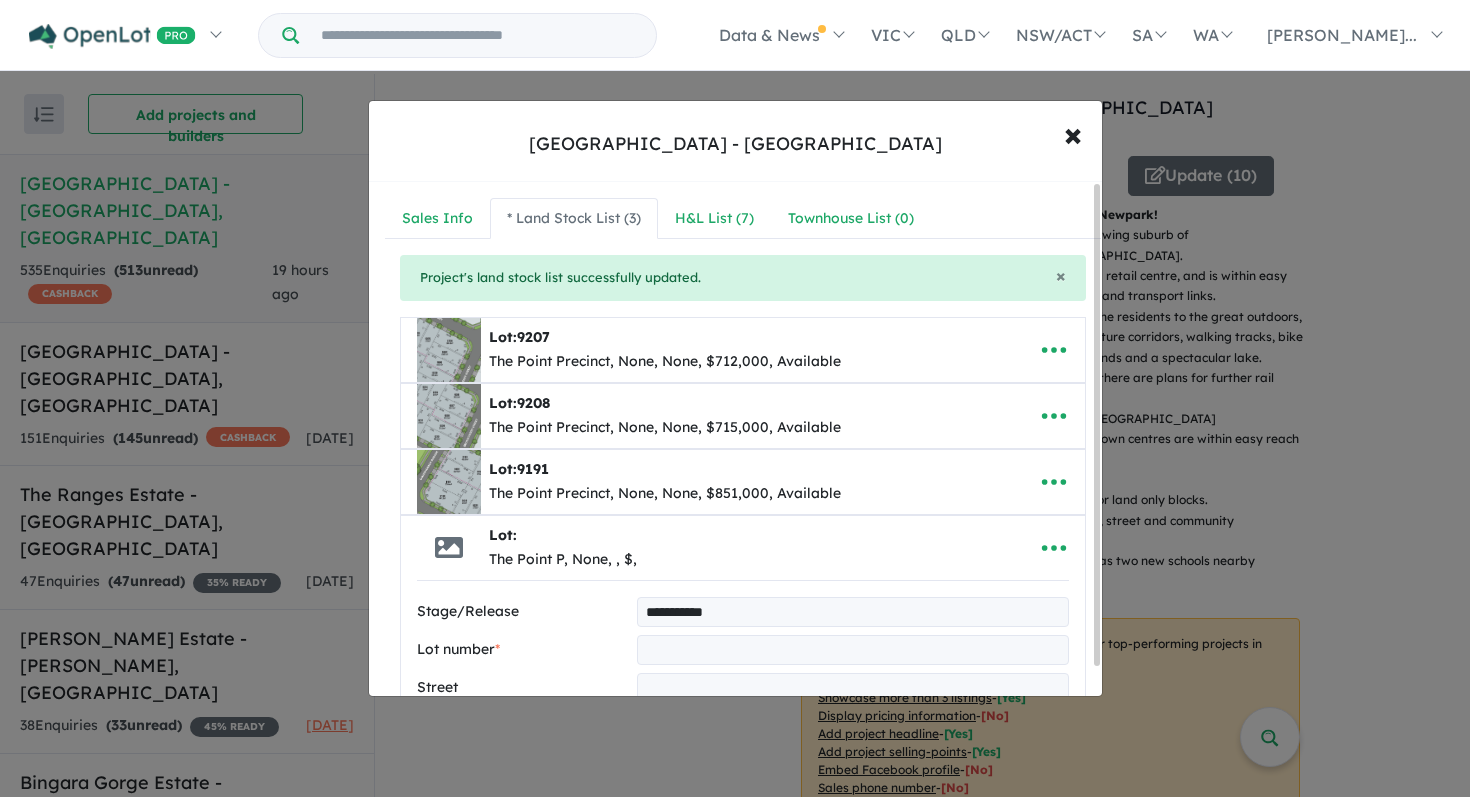 type on "**********" 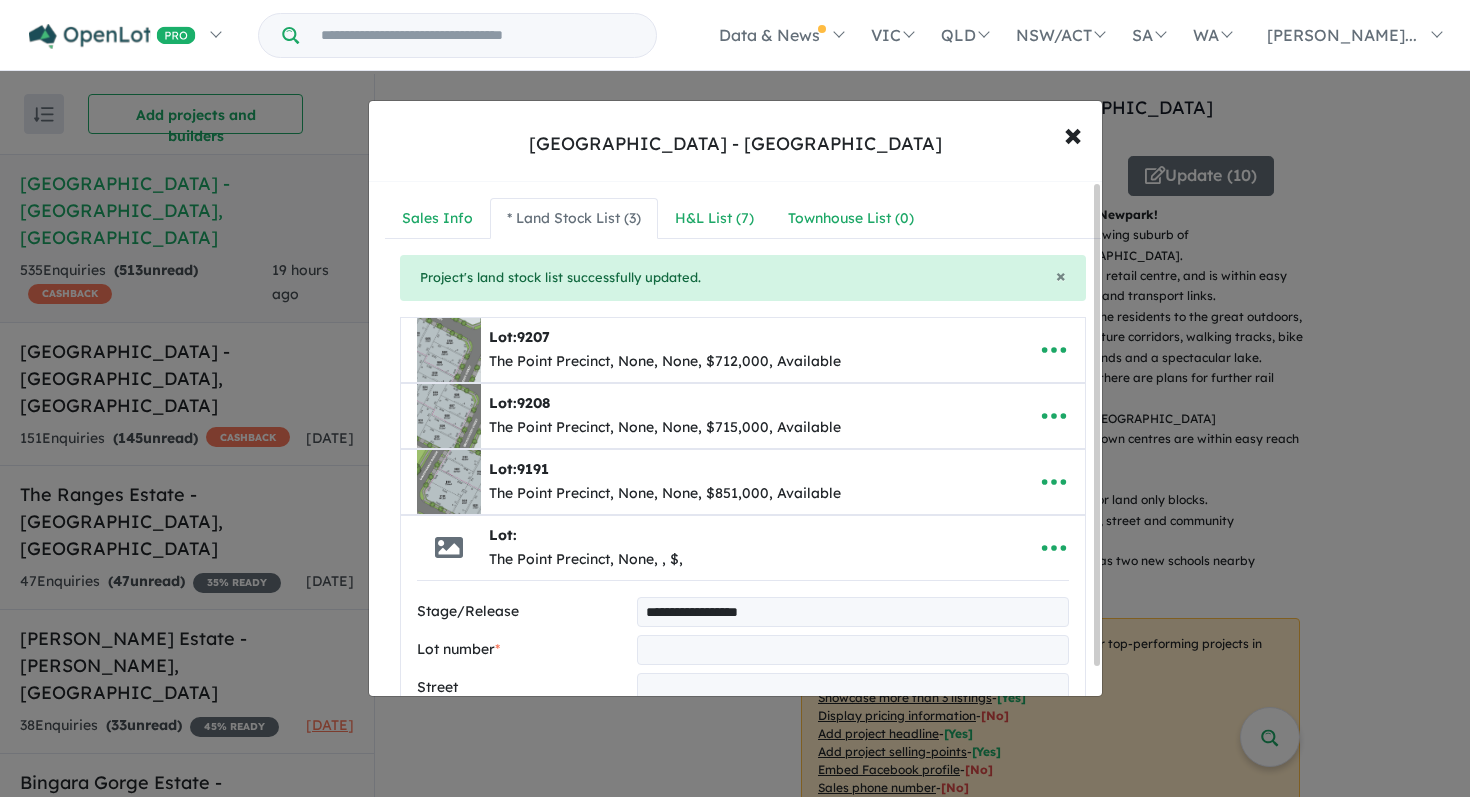 click at bounding box center [852, 650] 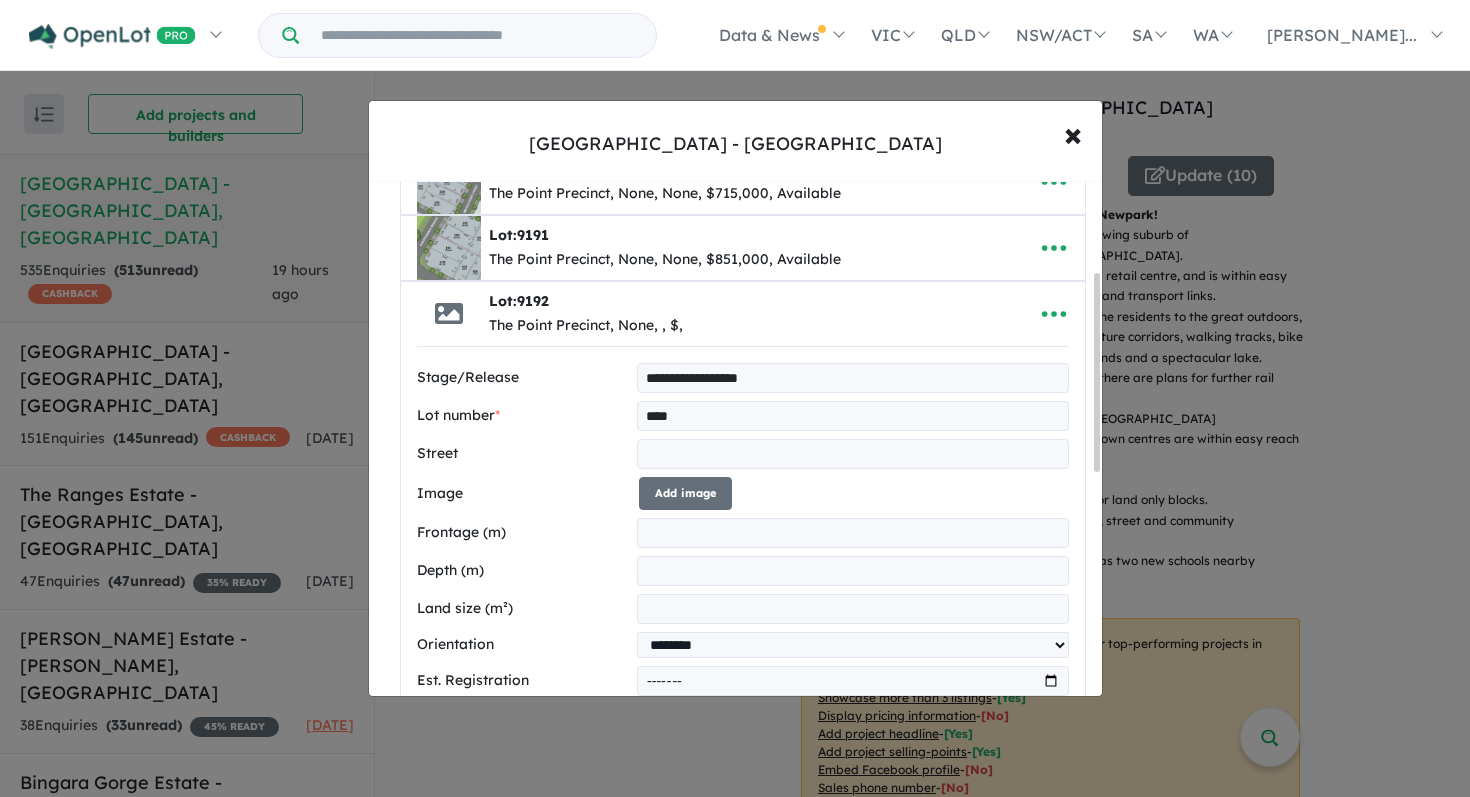 scroll, scrollTop: 235, scrollLeft: 0, axis: vertical 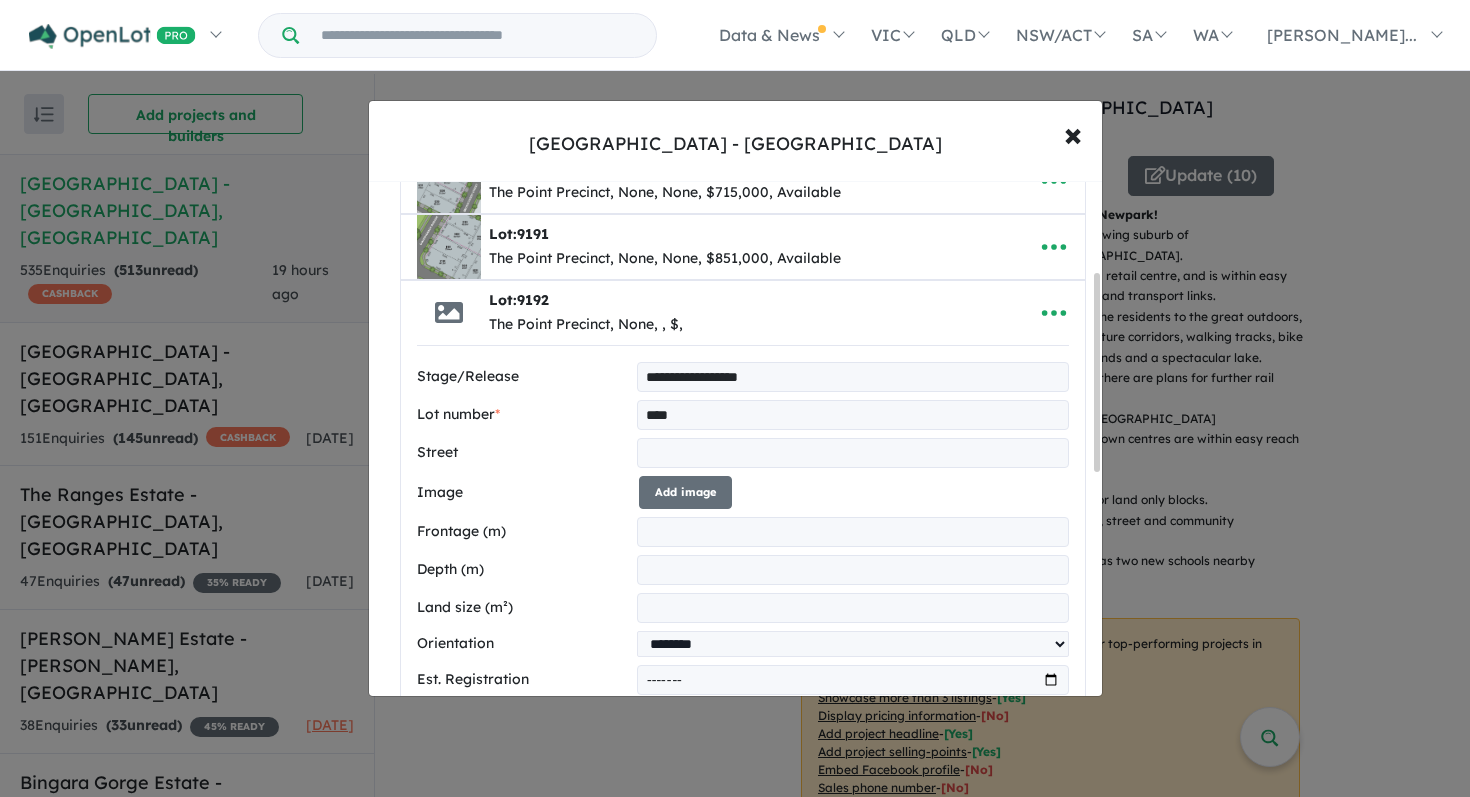 type on "****" 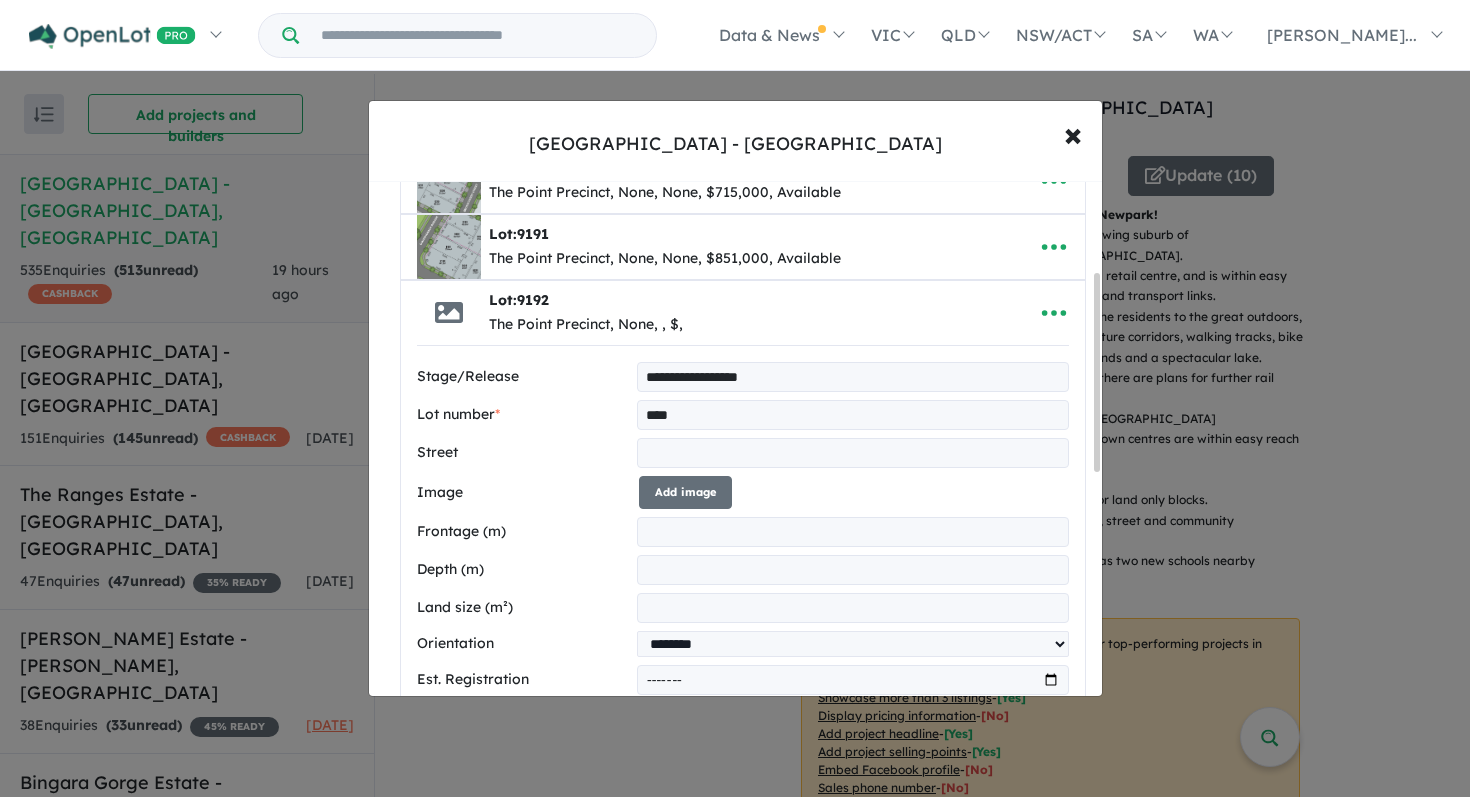 click at bounding box center (852, 453) 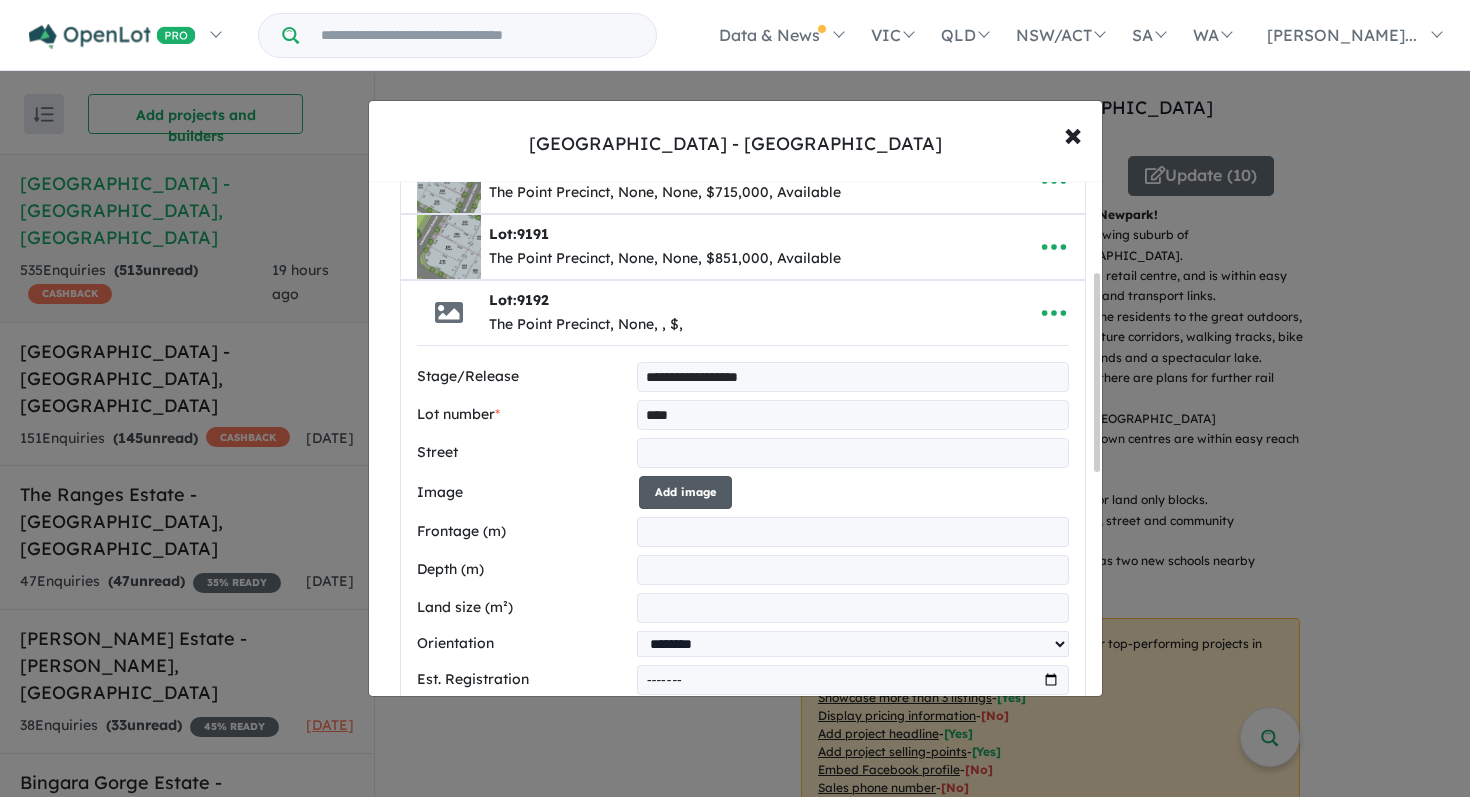 click on "Add image" at bounding box center (685, 492) 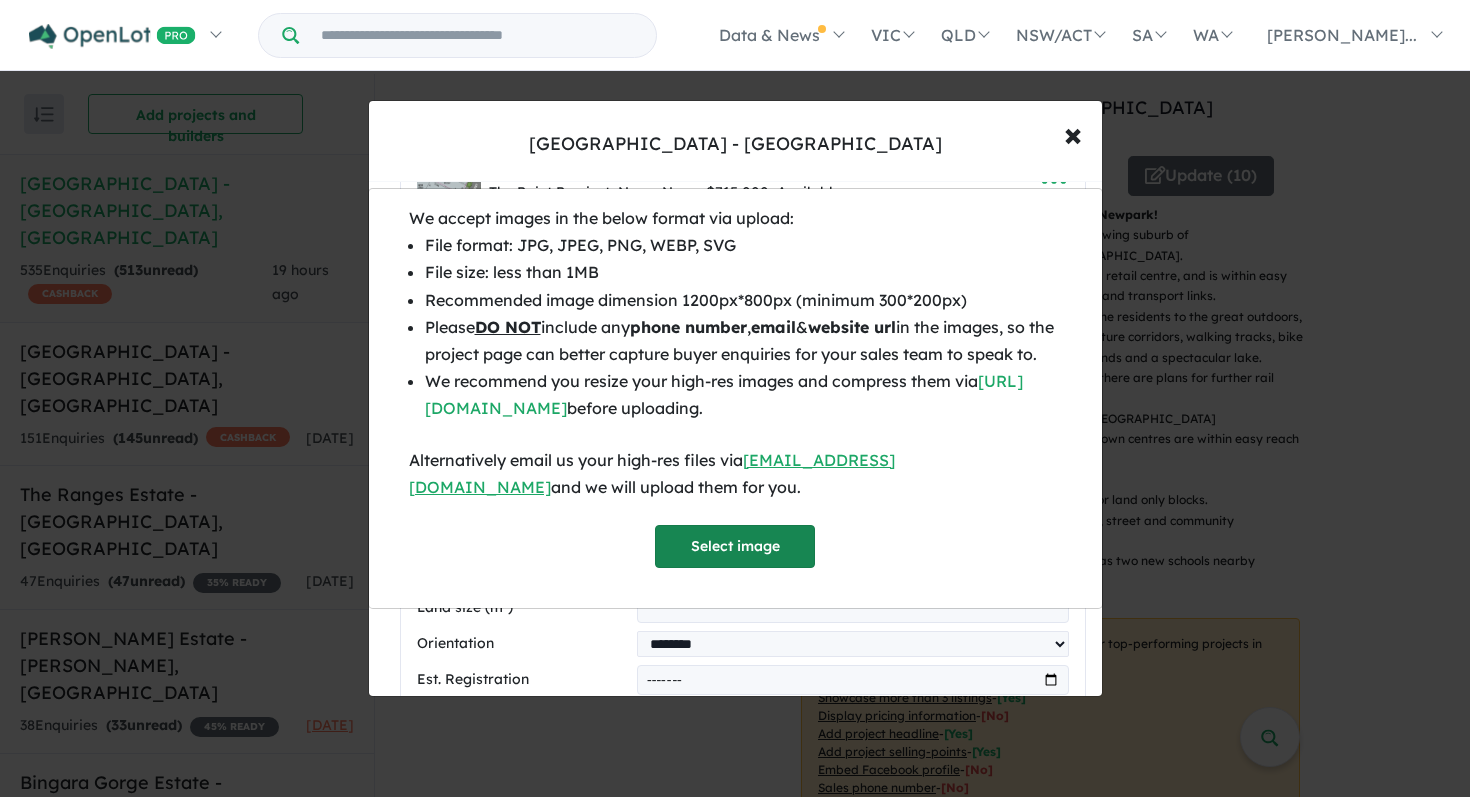 click on "Select image" at bounding box center (735, 546) 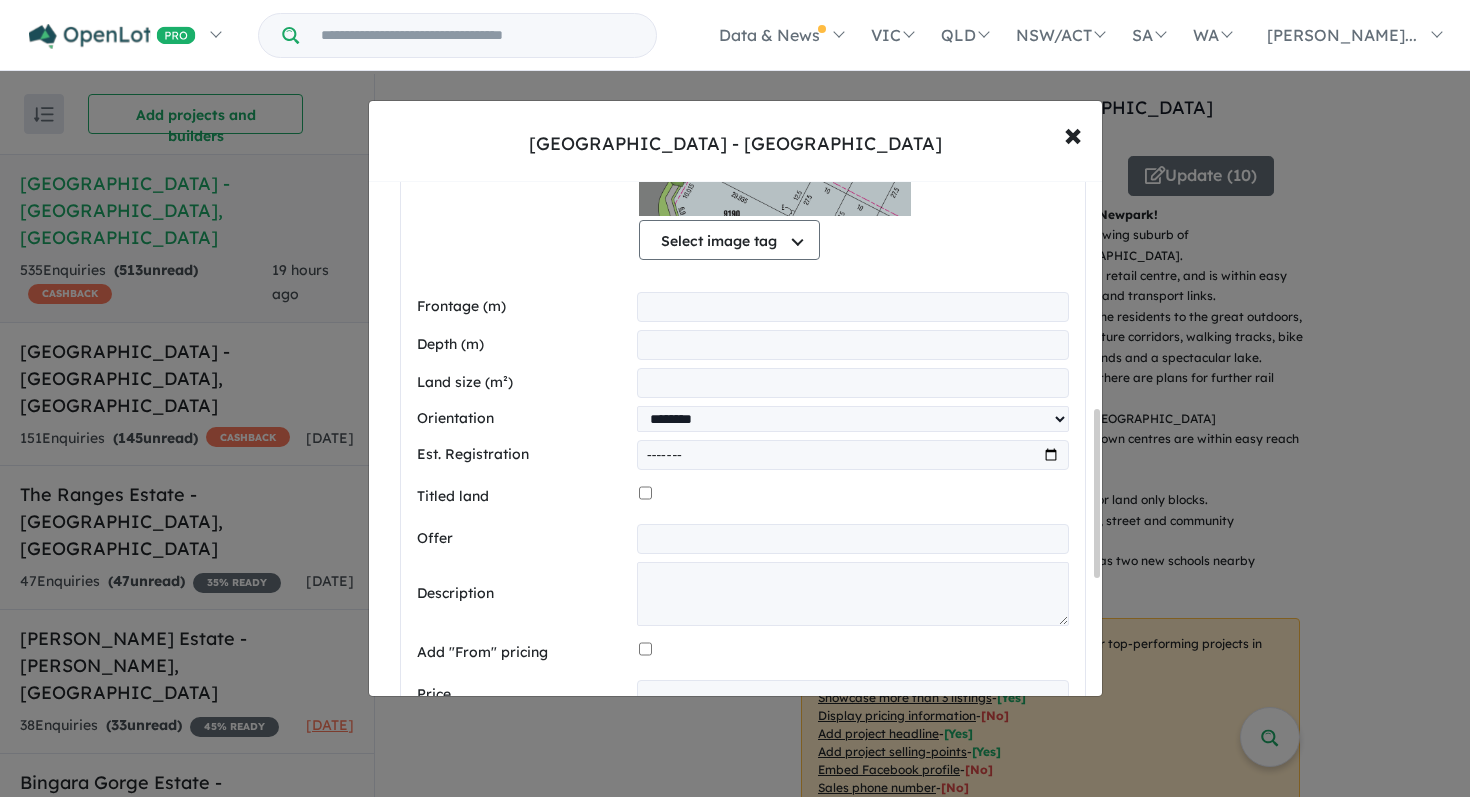 scroll, scrollTop: 696, scrollLeft: 0, axis: vertical 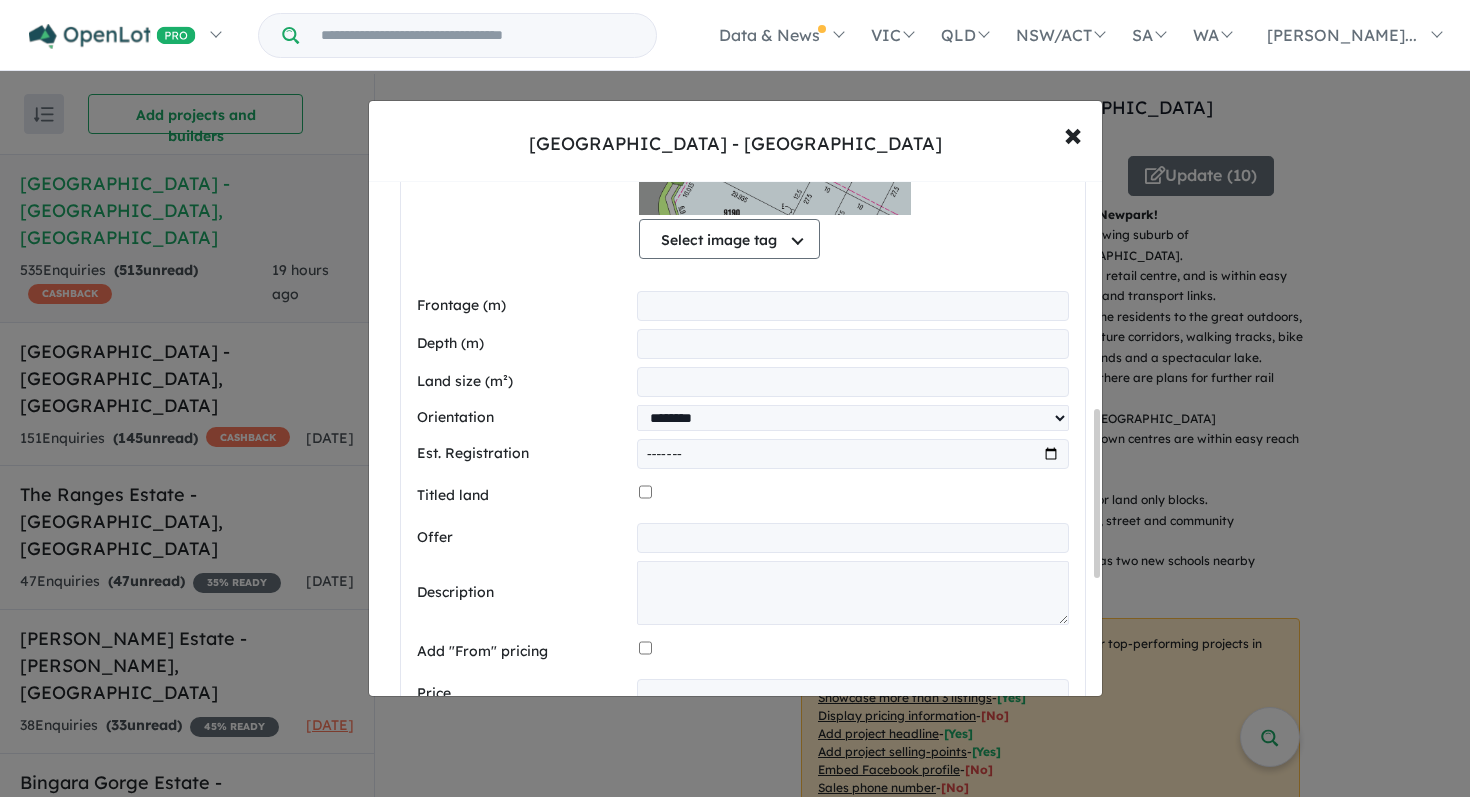 click at bounding box center [852, 382] 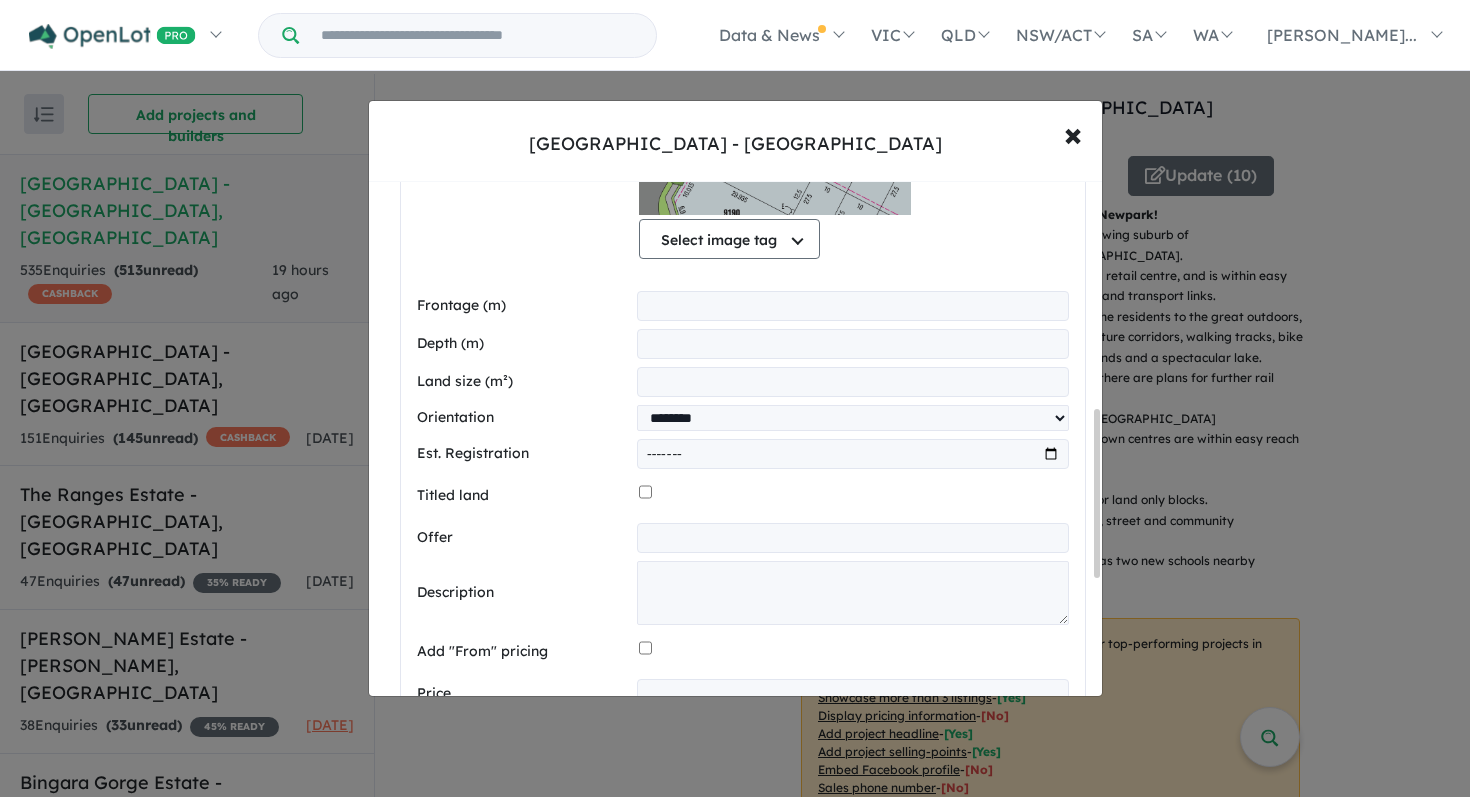 type on "*****" 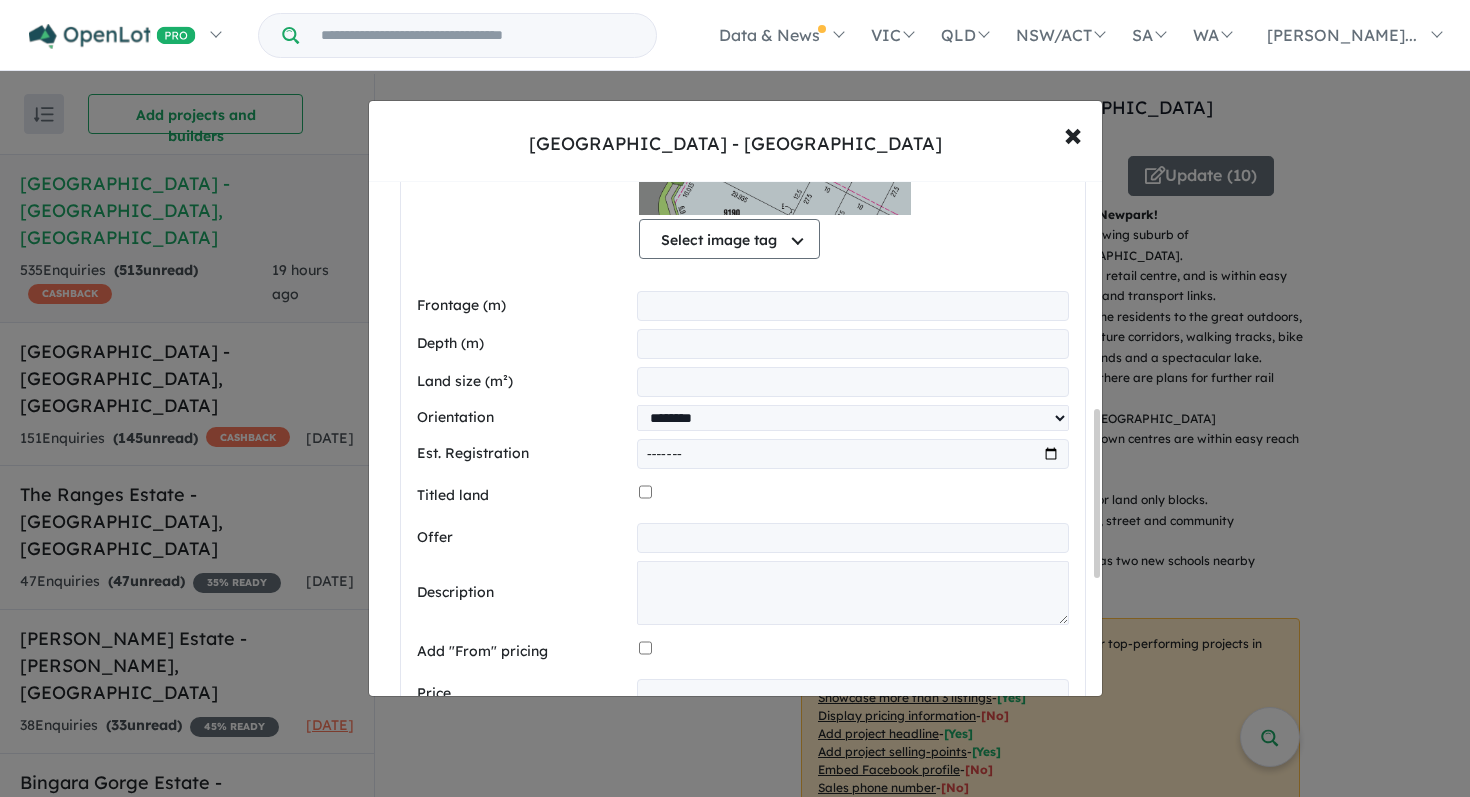 click at bounding box center (852, 538) 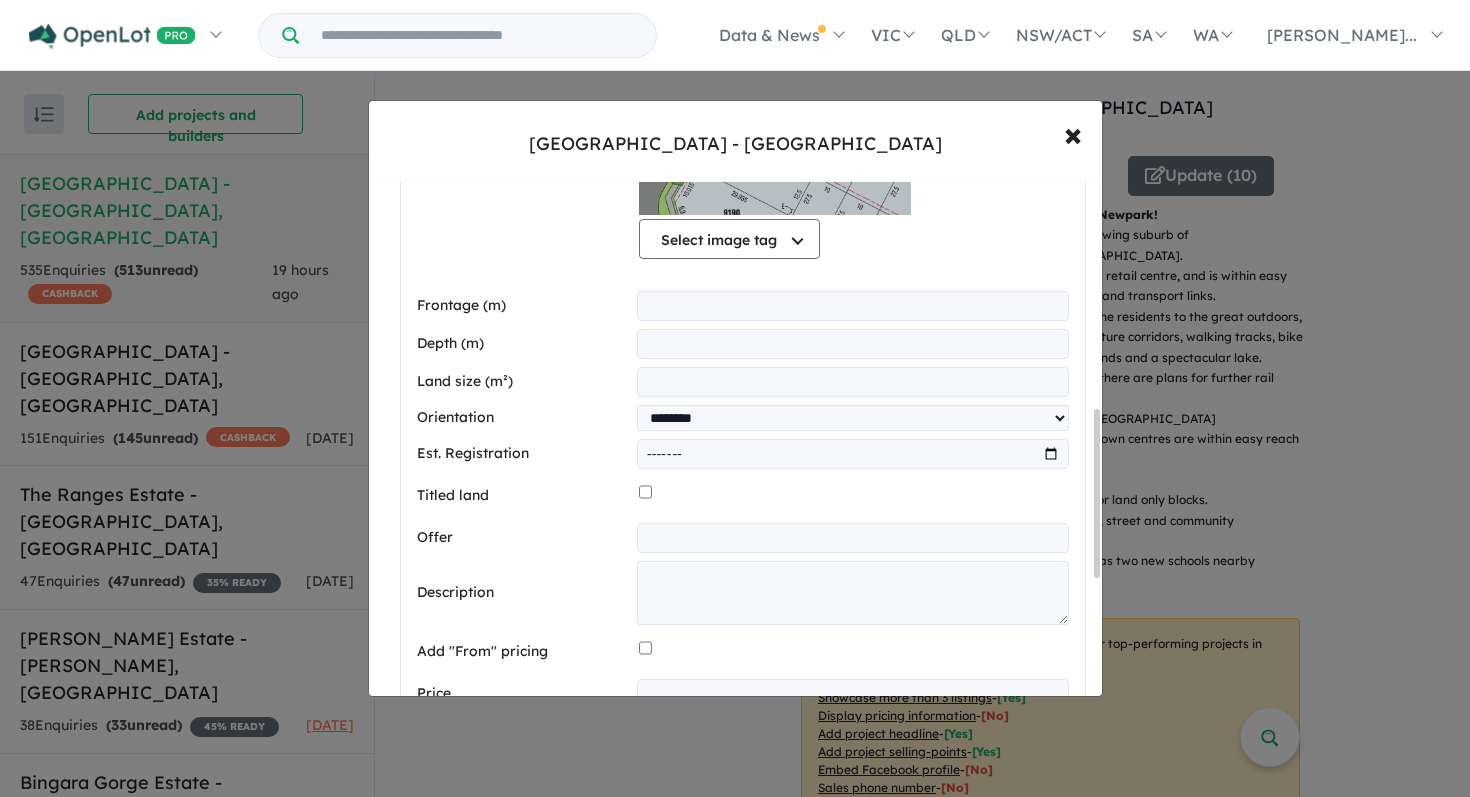 paste on "**********" 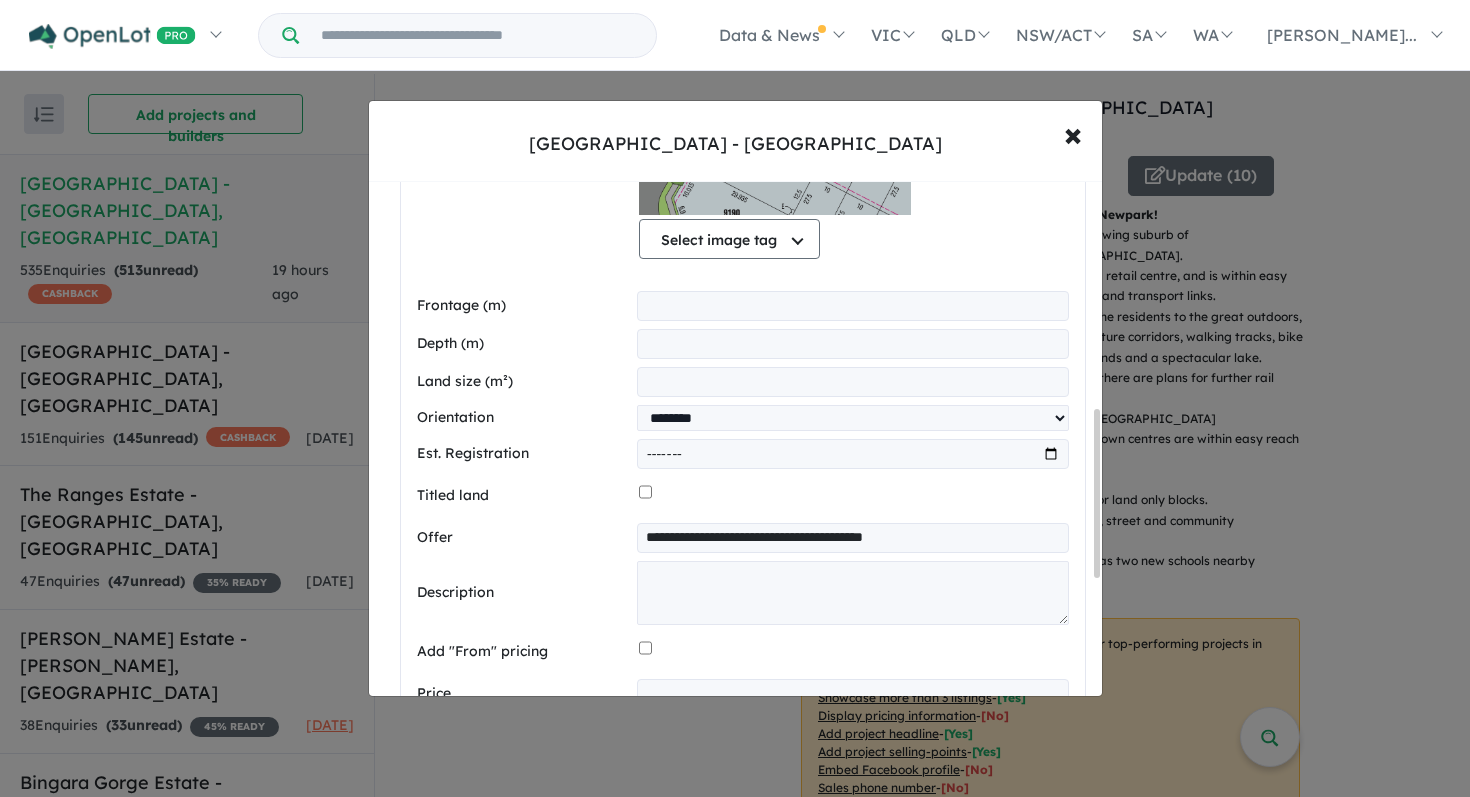 type on "**********" 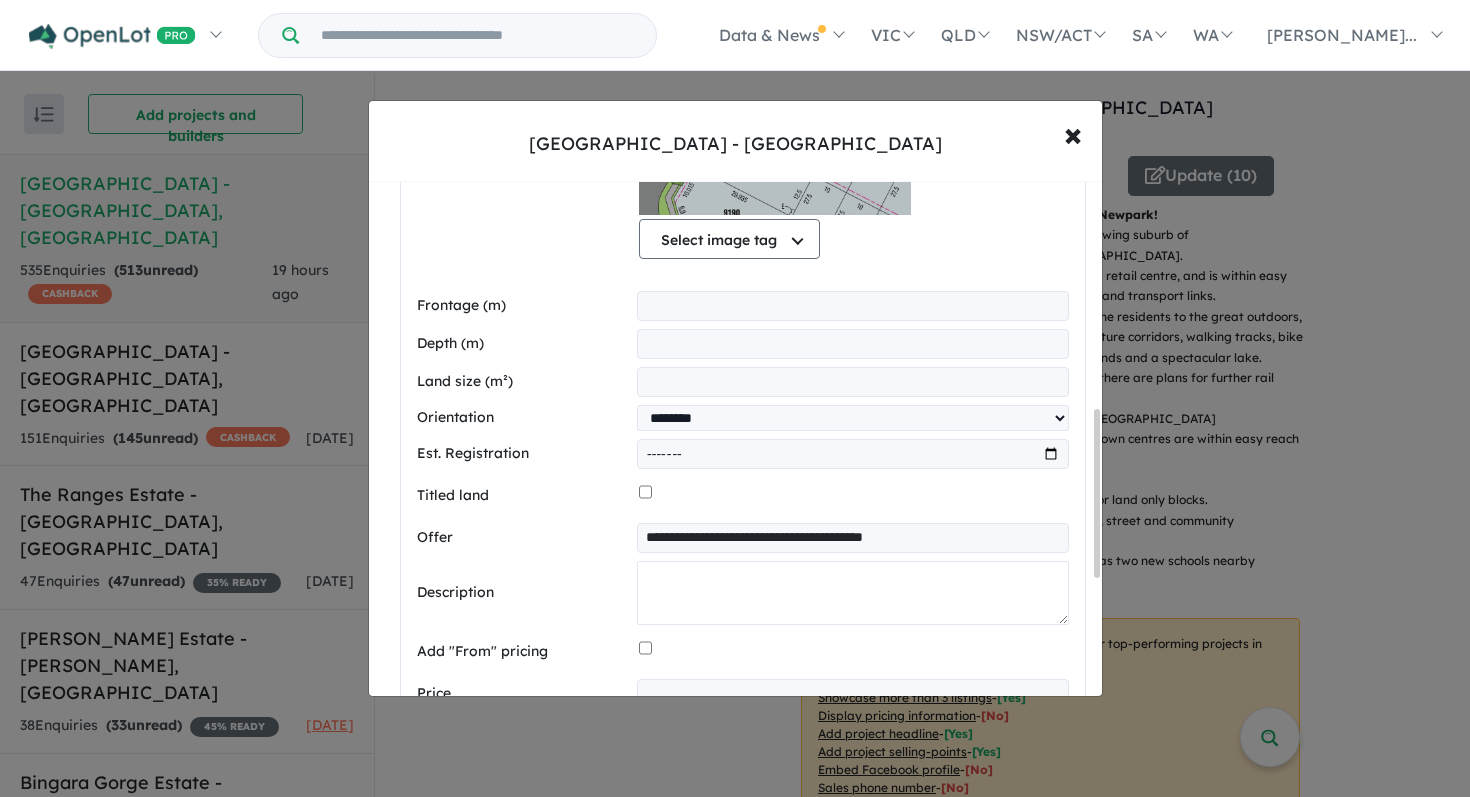 click at bounding box center (852, 593) 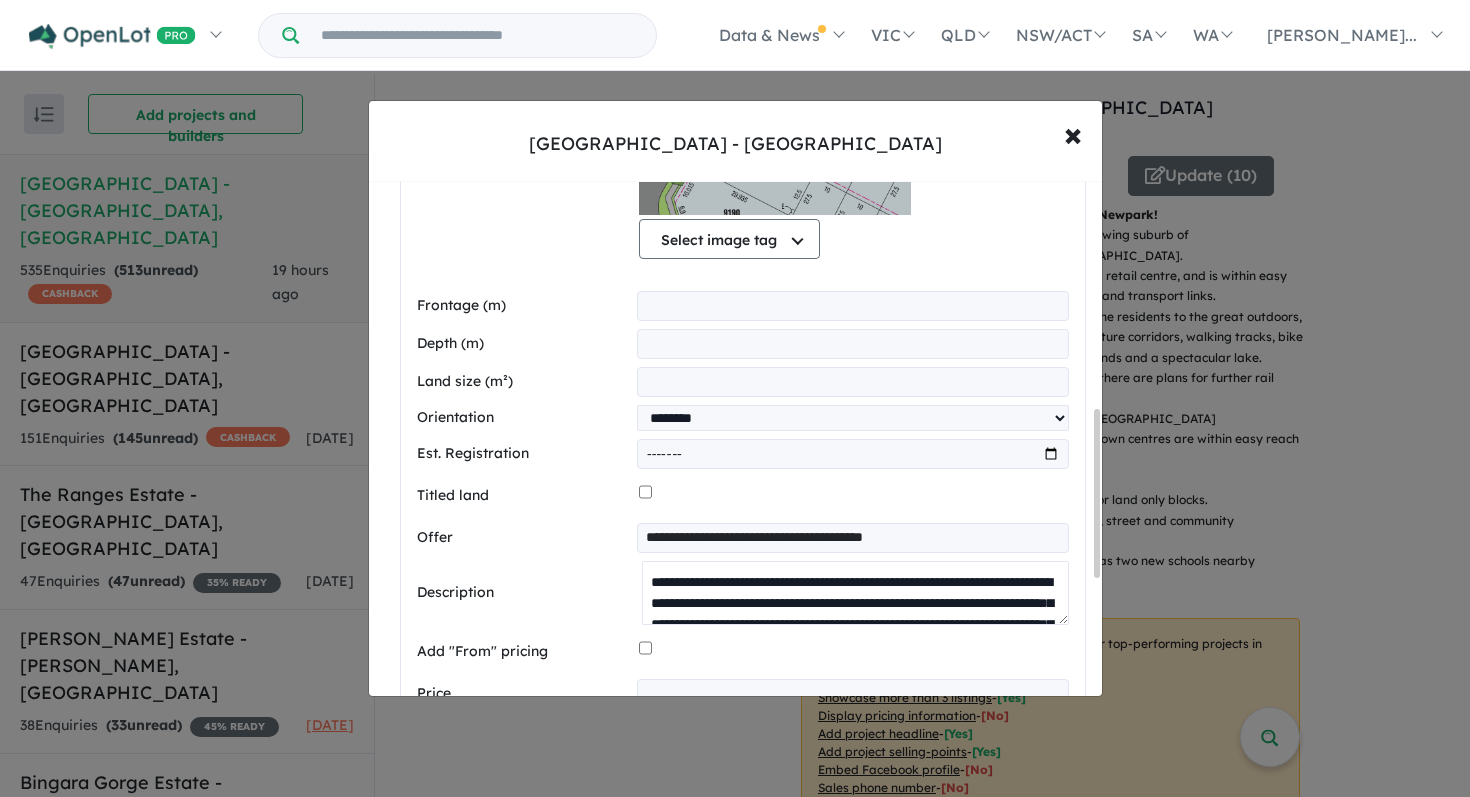 scroll, scrollTop: 387, scrollLeft: 0, axis: vertical 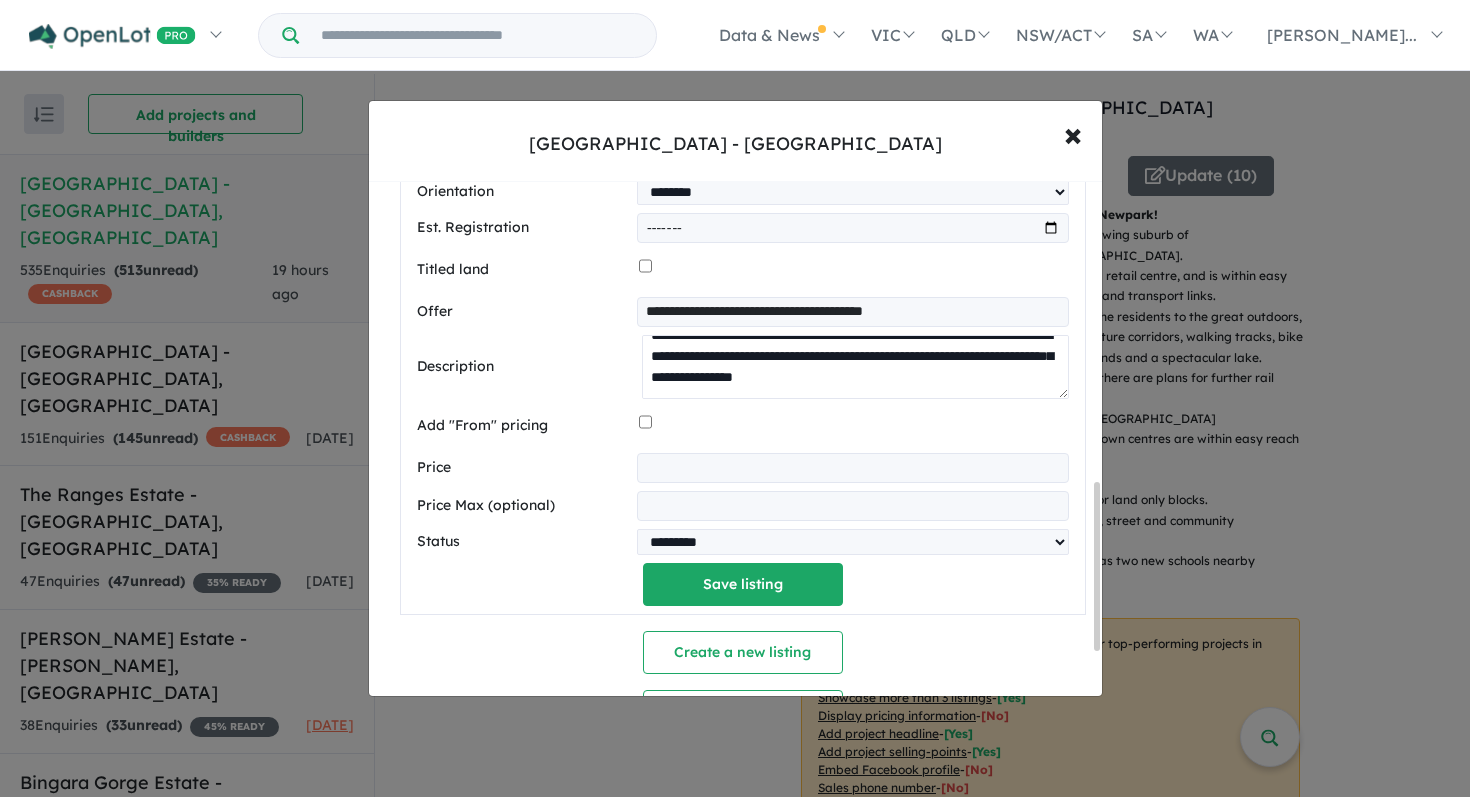 type on "**********" 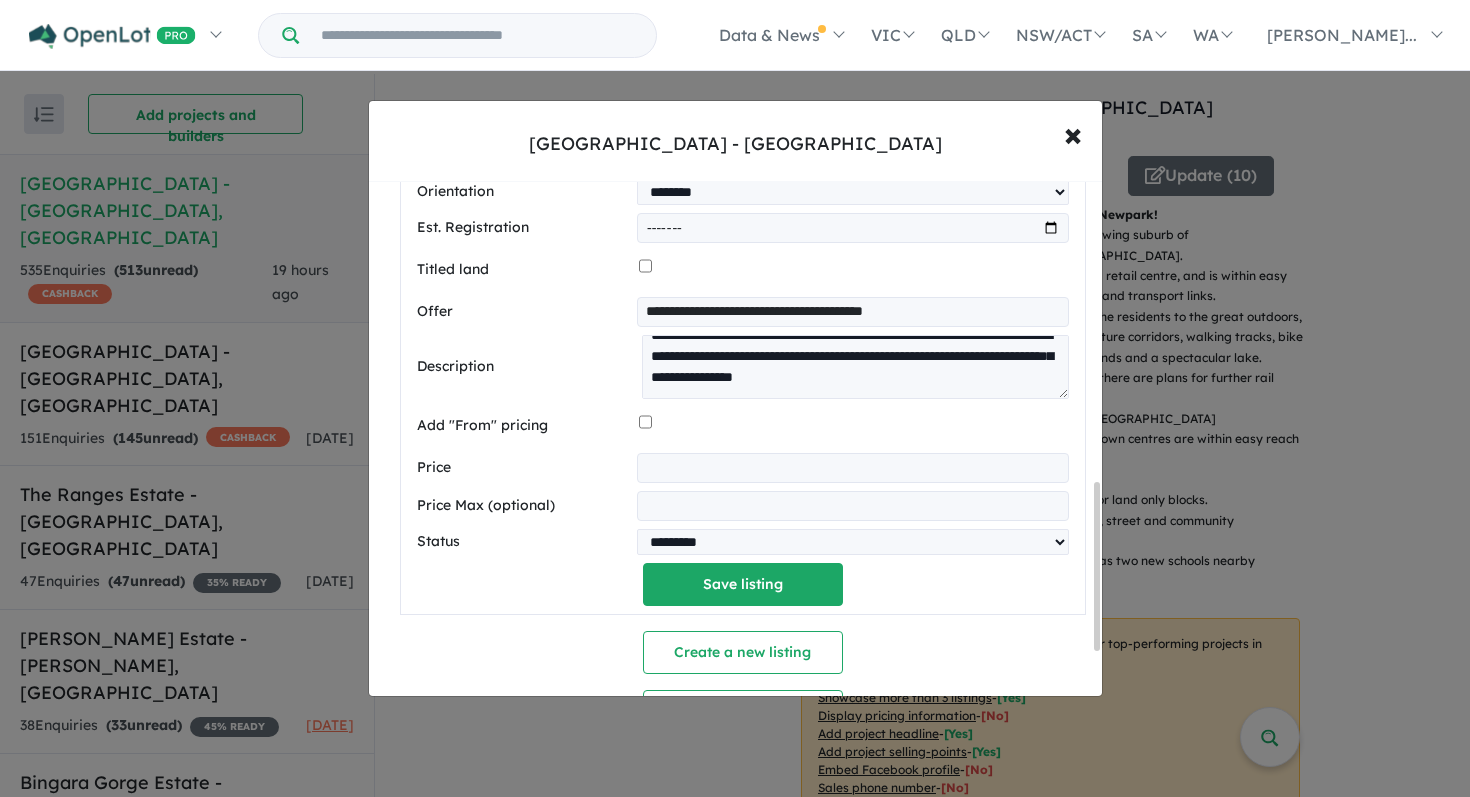 click at bounding box center [852, 468] 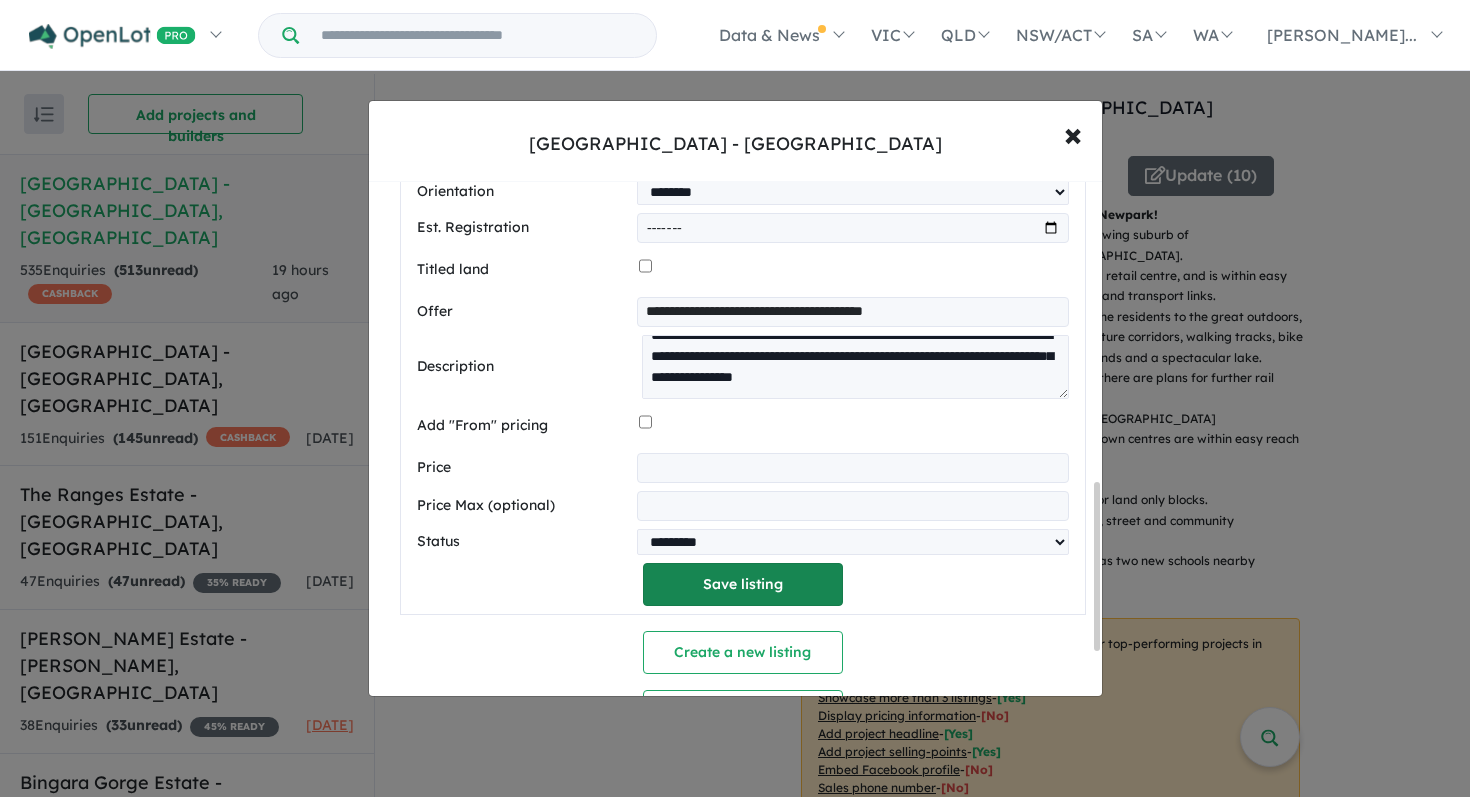 type on "******" 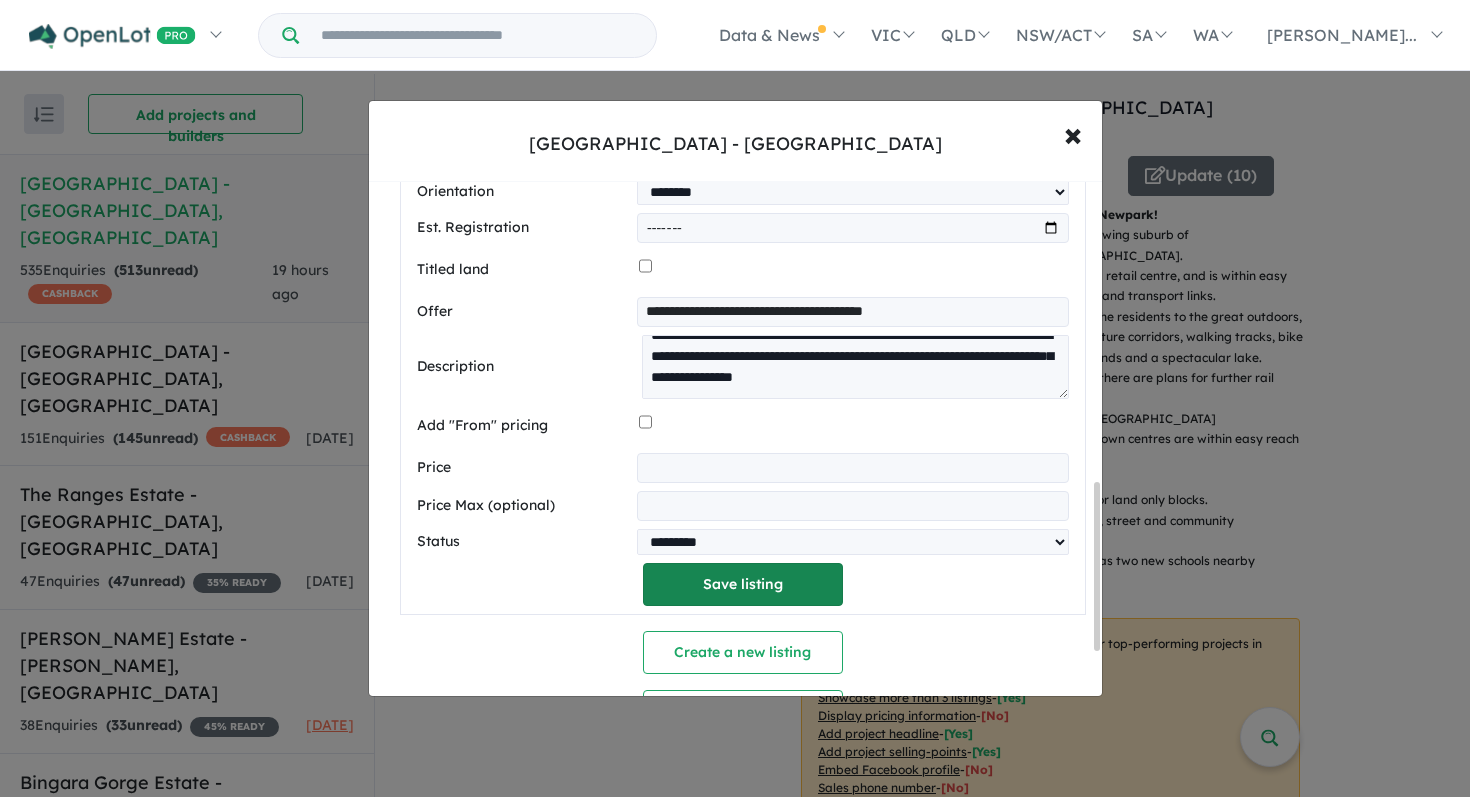 click on "Save listing" at bounding box center (743, 584) 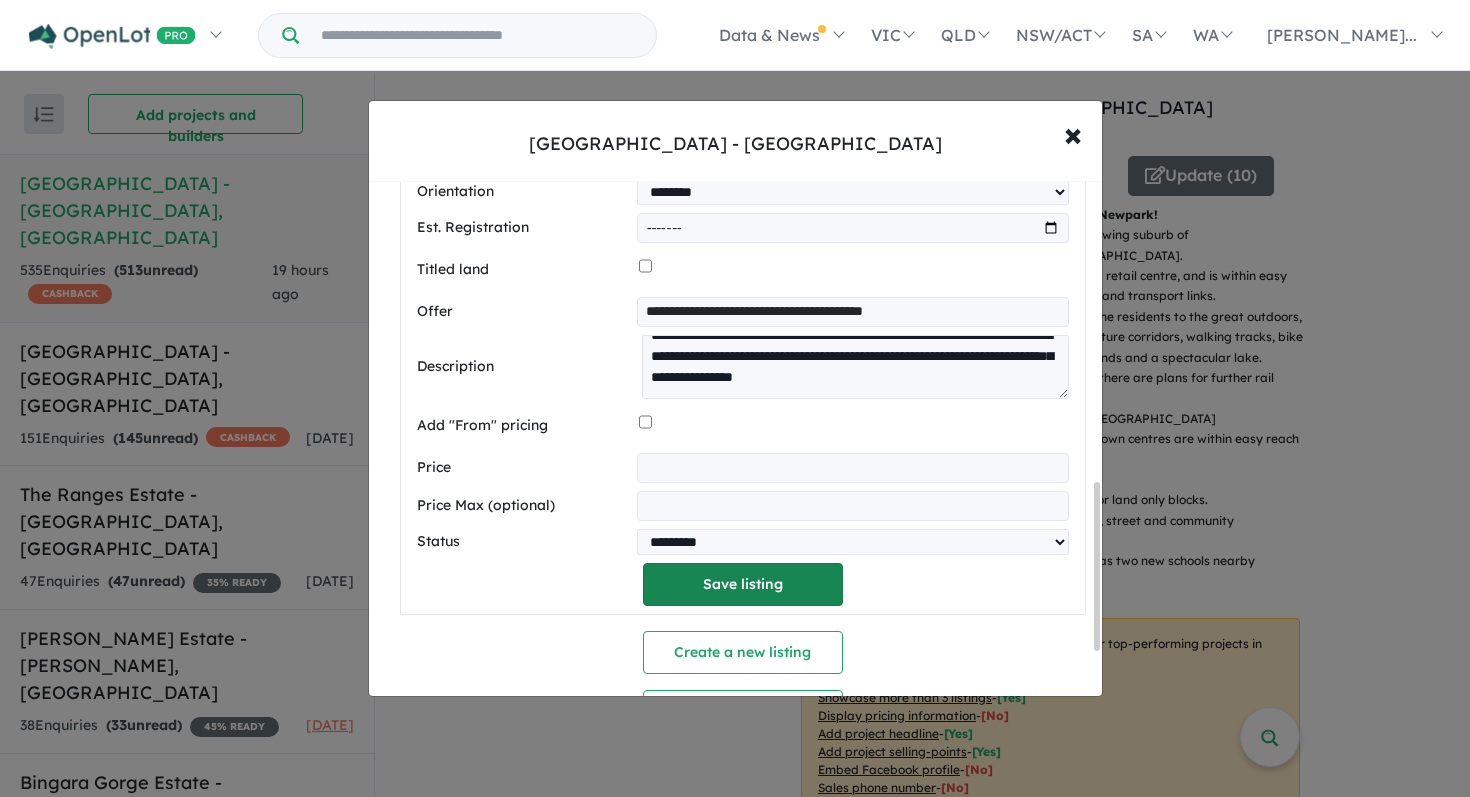scroll, scrollTop: 169, scrollLeft: 0, axis: vertical 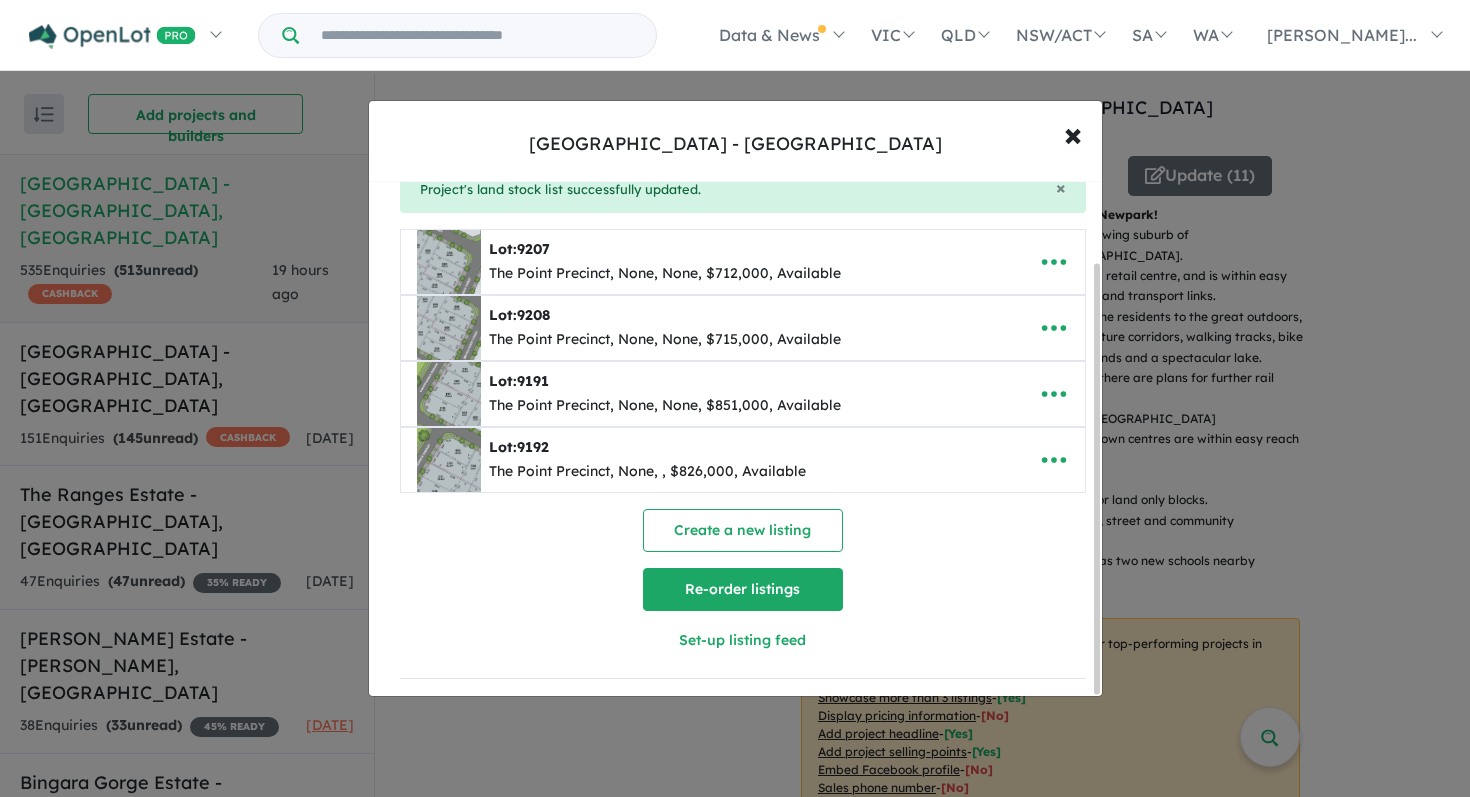 click on "Re-order listings" at bounding box center [743, 589] 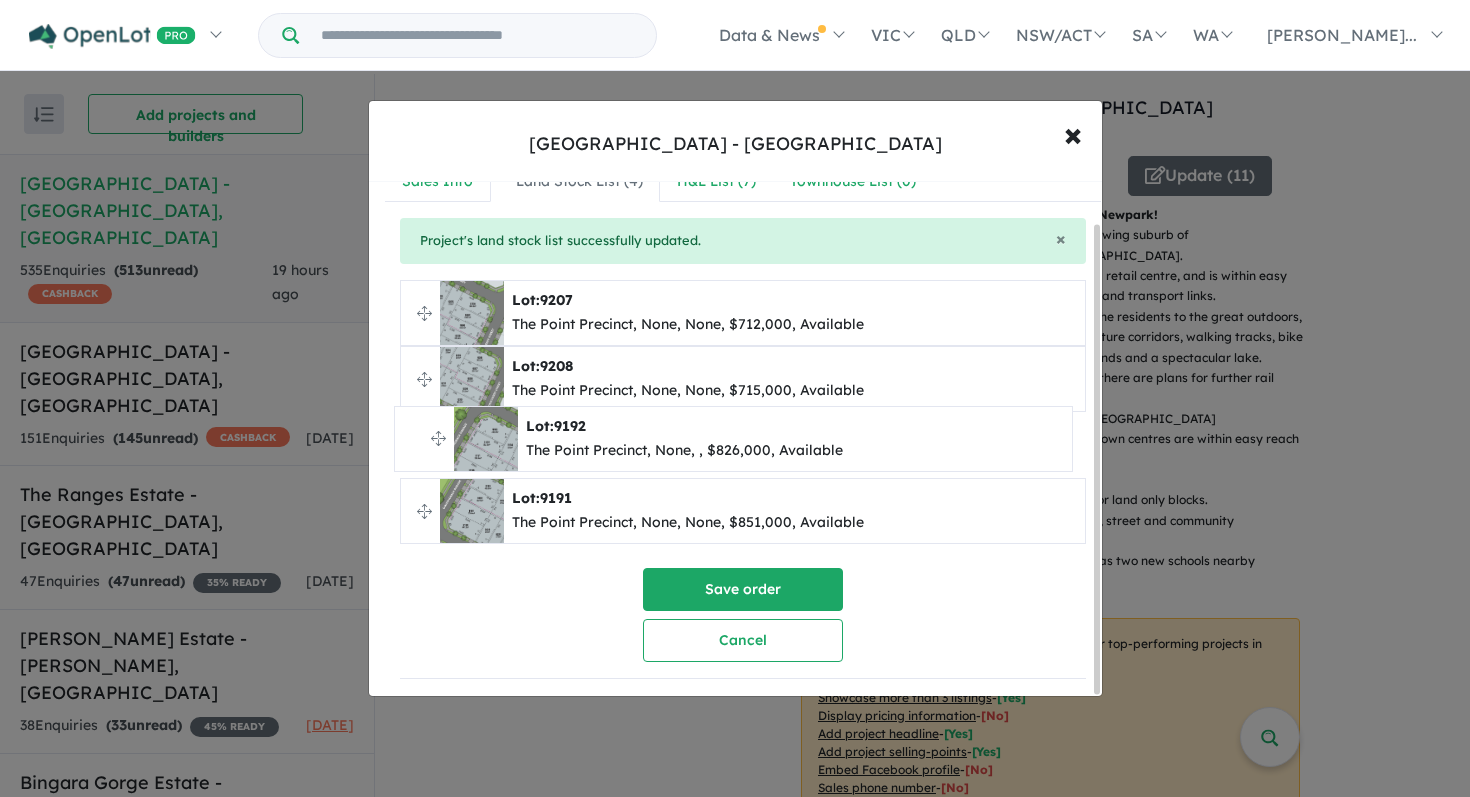 drag, startPoint x: 425, startPoint y: 501, endPoint x: 419, endPoint y: 436, distance: 65.27634 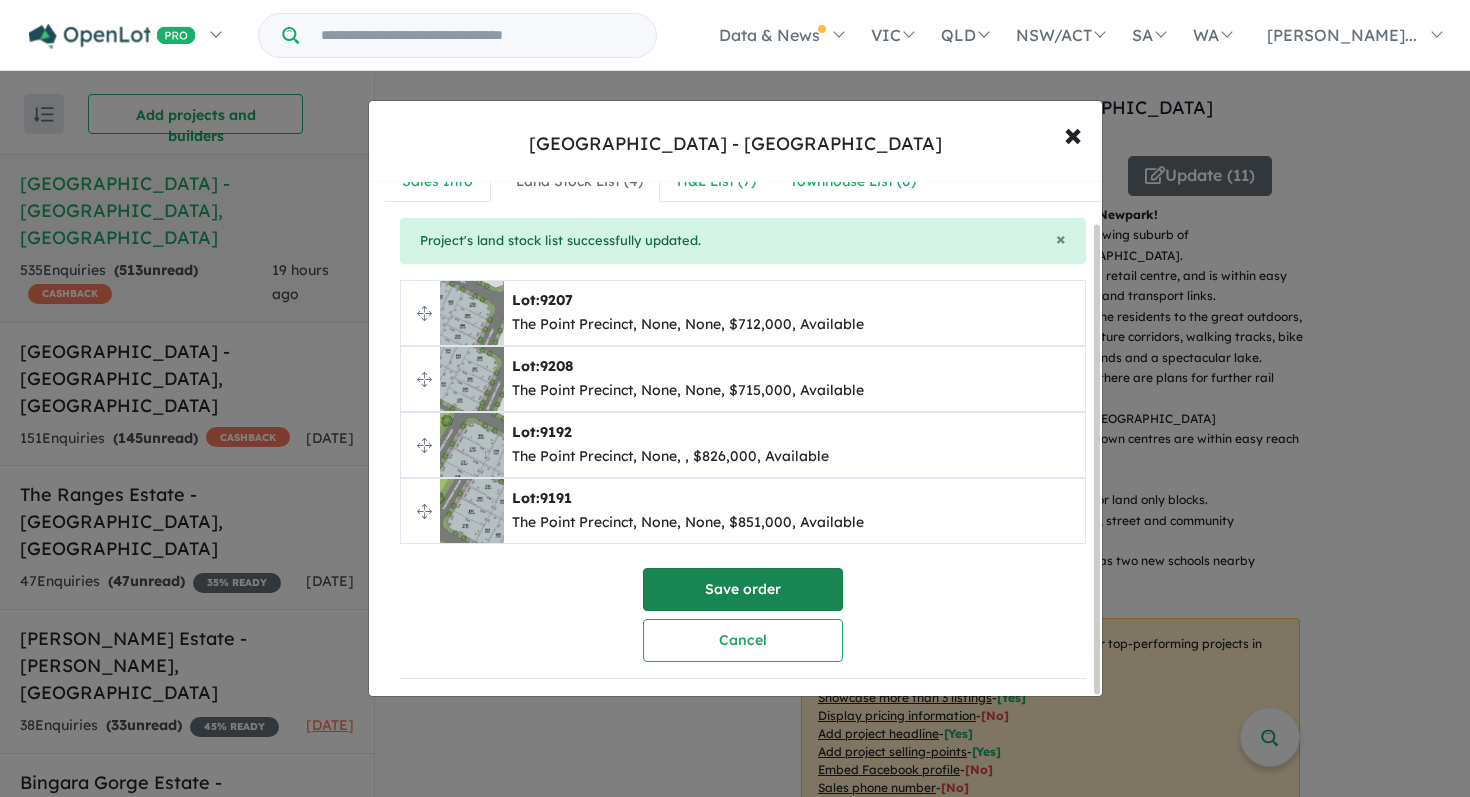 click on "Save order" at bounding box center (743, 589) 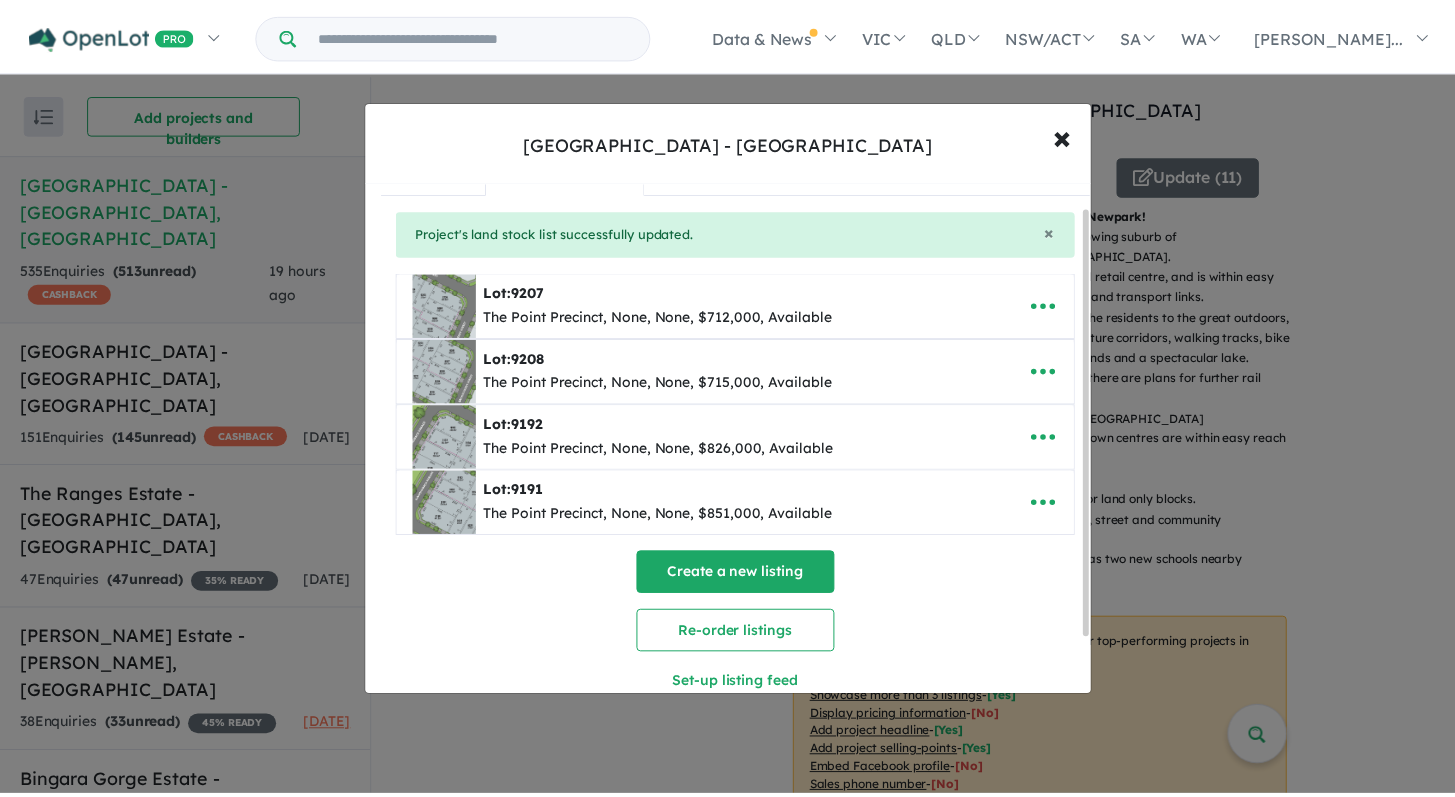scroll, scrollTop: 0, scrollLeft: 0, axis: both 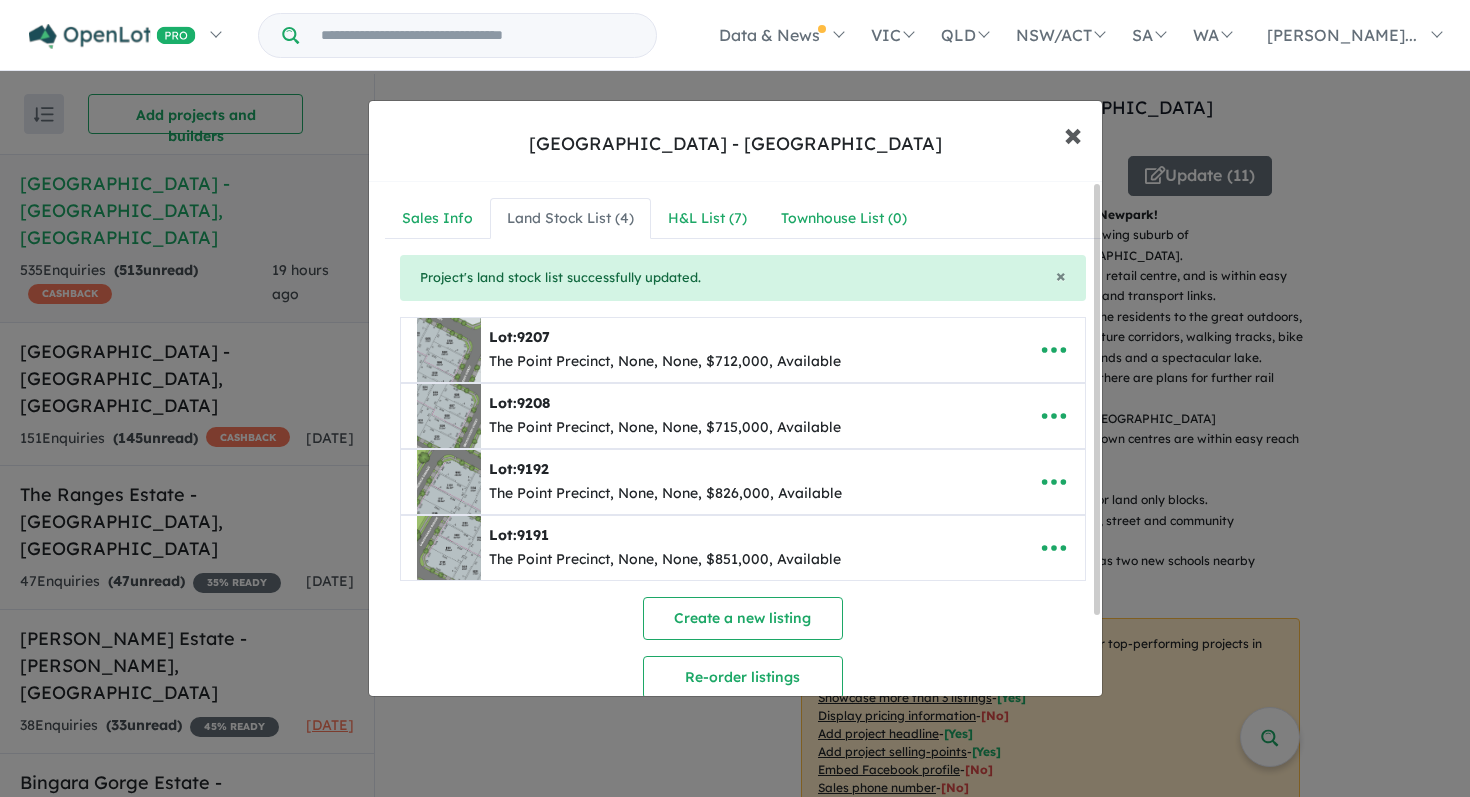 click on "×" at bounding box center (1073, 133) 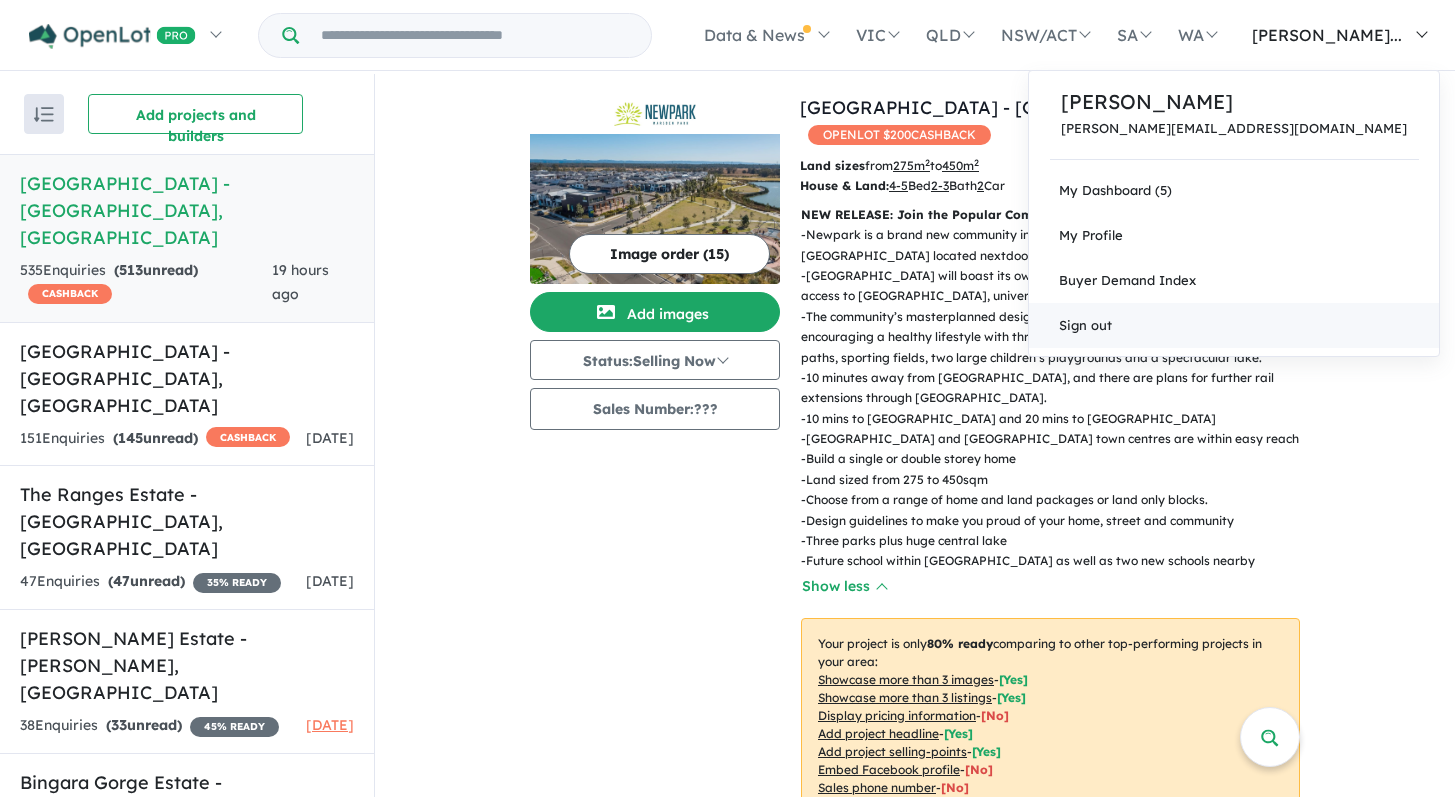 click on "Sign out" at bounding box center [1234, 325] 